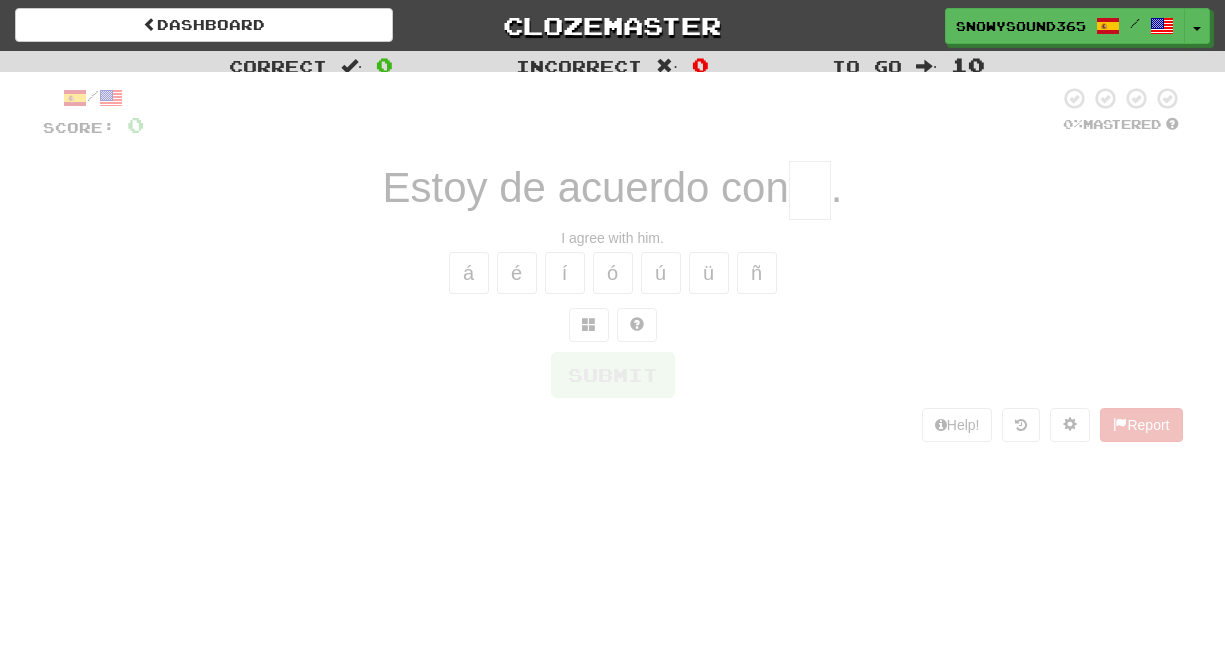 scroll, scrollTop: 0, scrollLeft: 0, axis: both 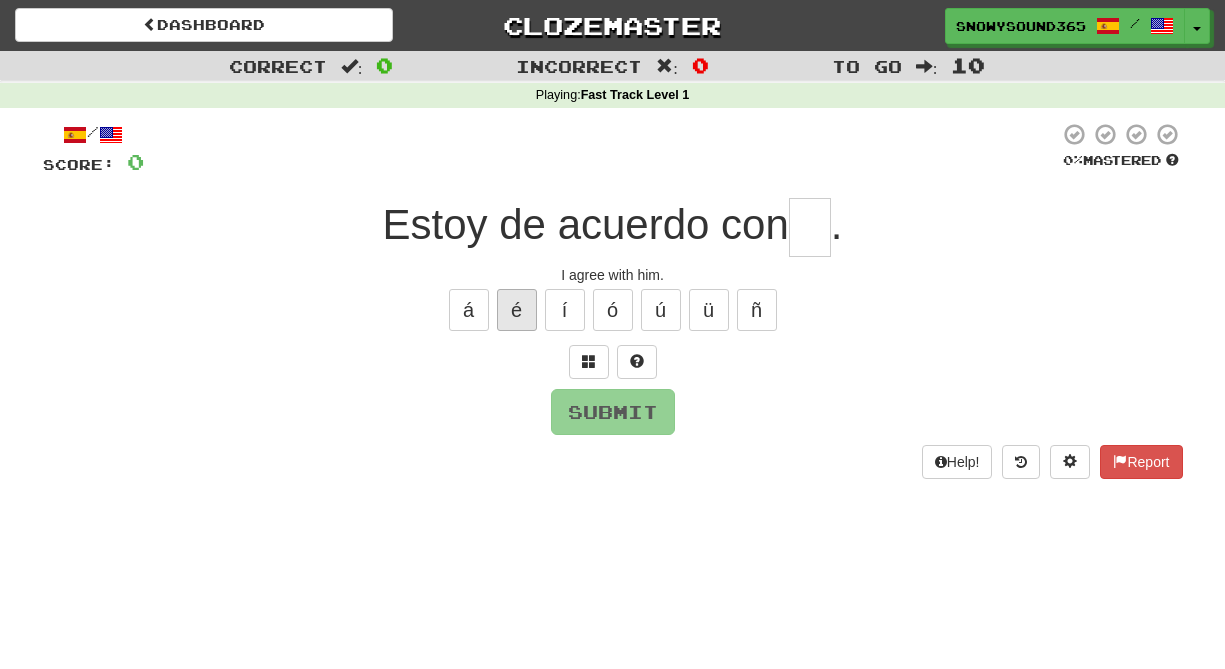 click on "é" at bounding box center (517, 310) 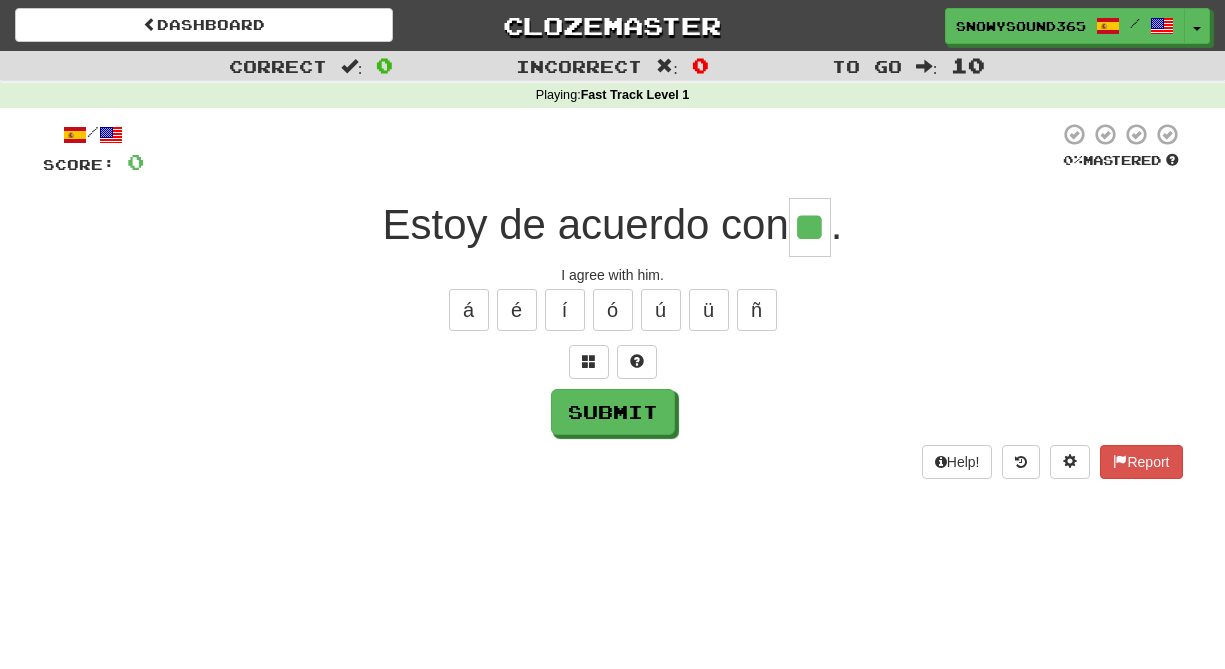 type on "**" 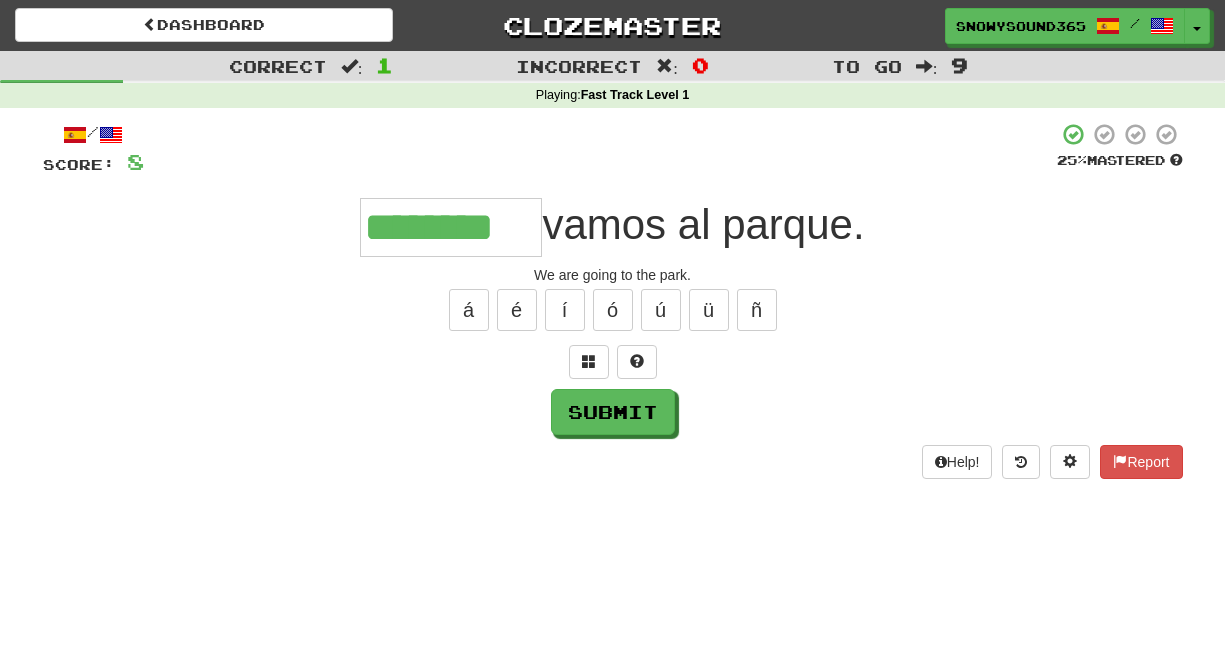 type on "********" 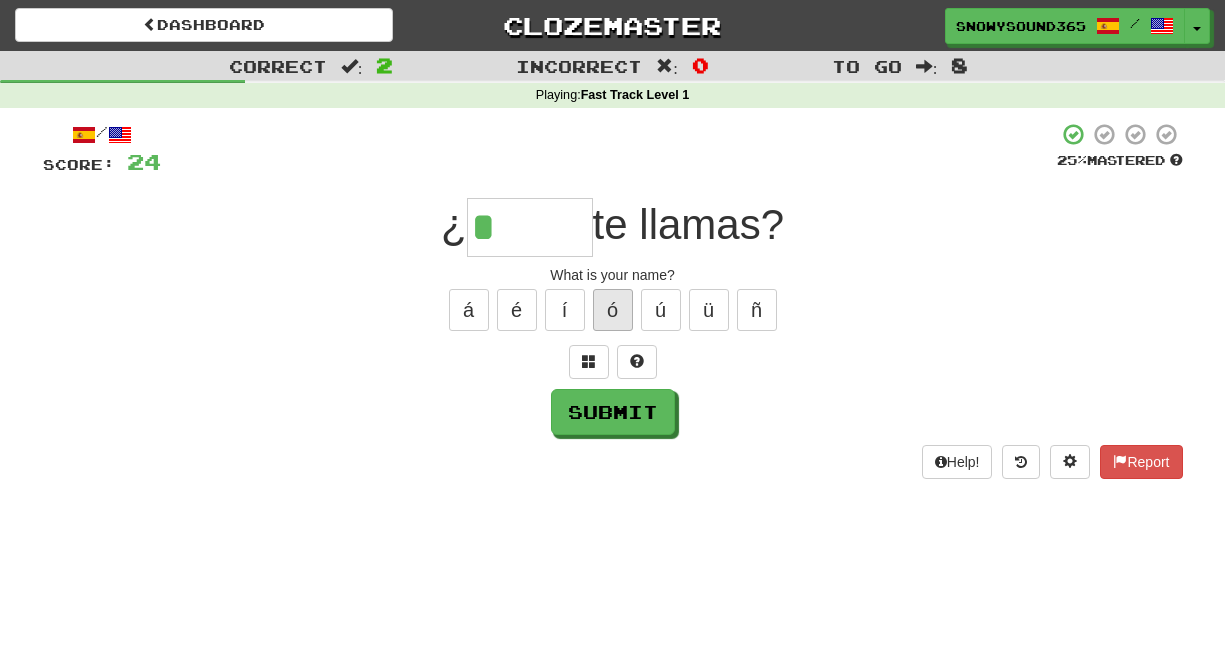 click on "ó" at bounding box center [613, 310] 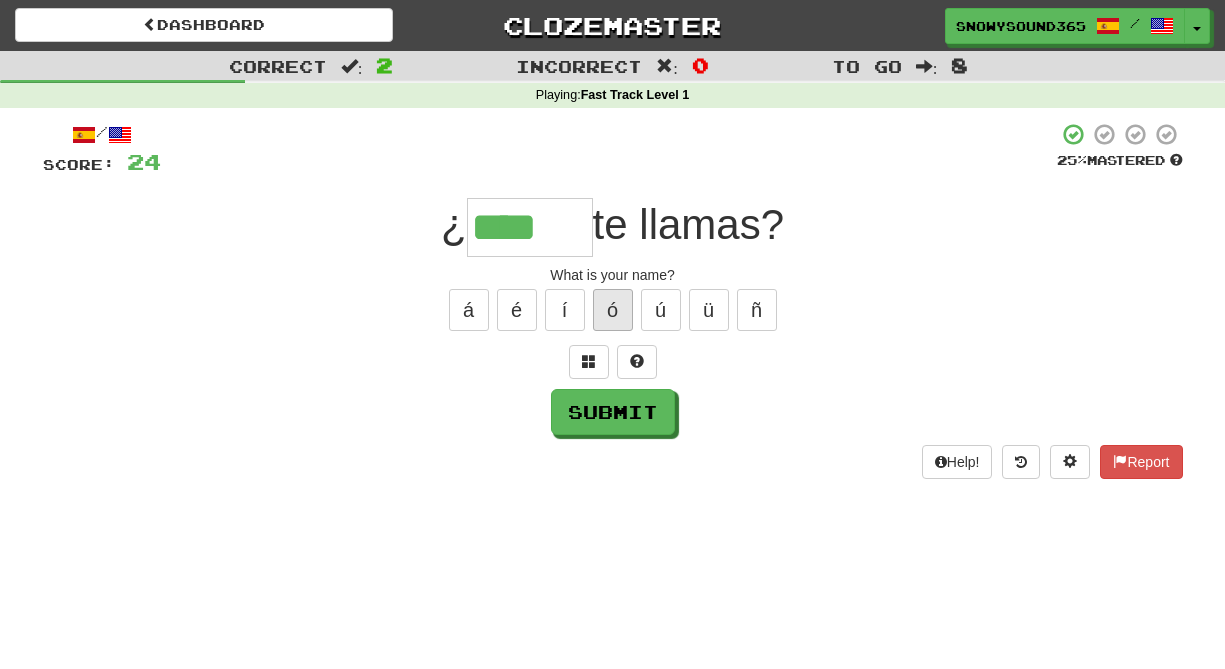 type on "****" 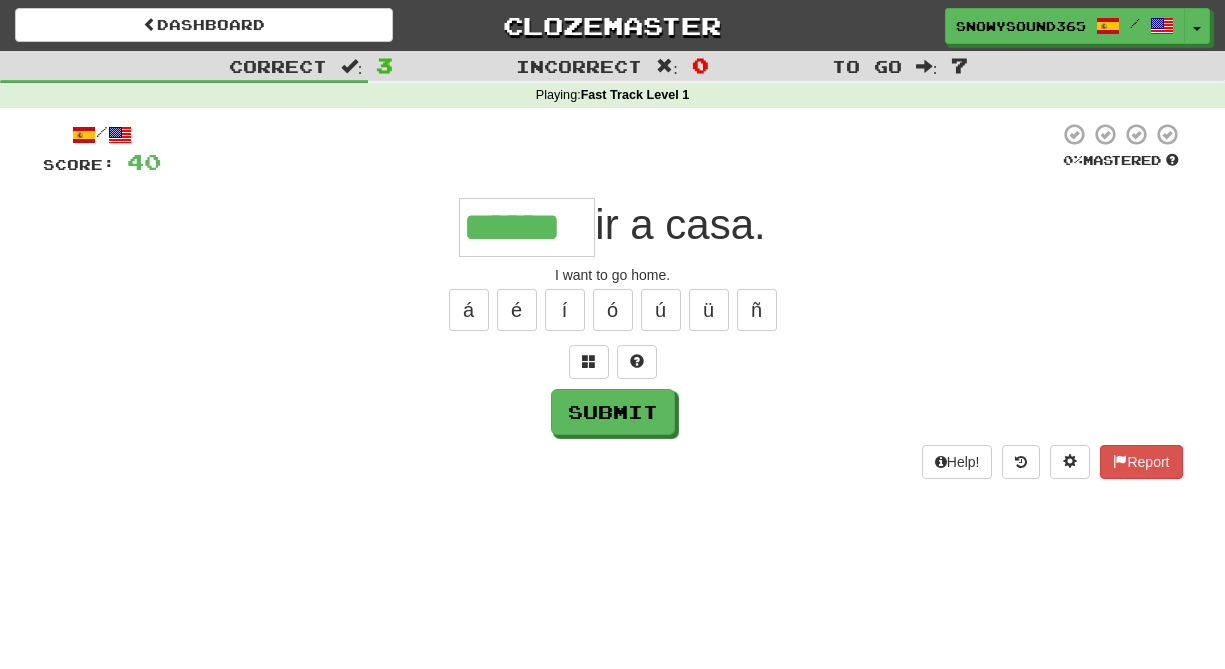 type on "******" 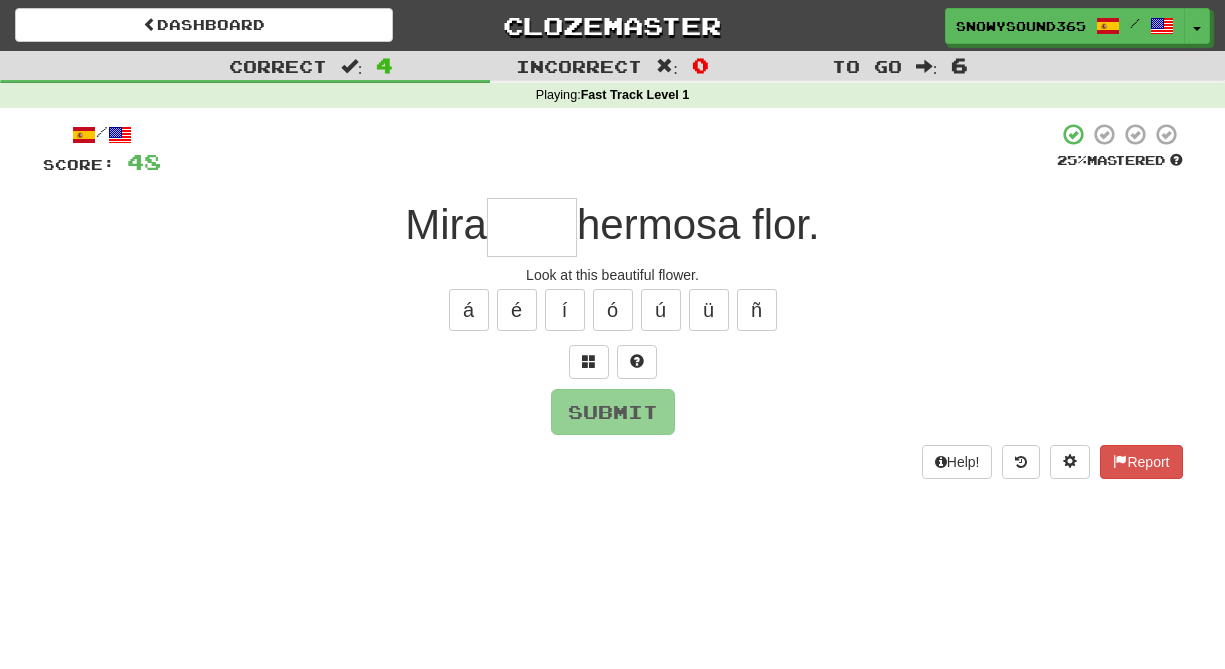 type on "*" 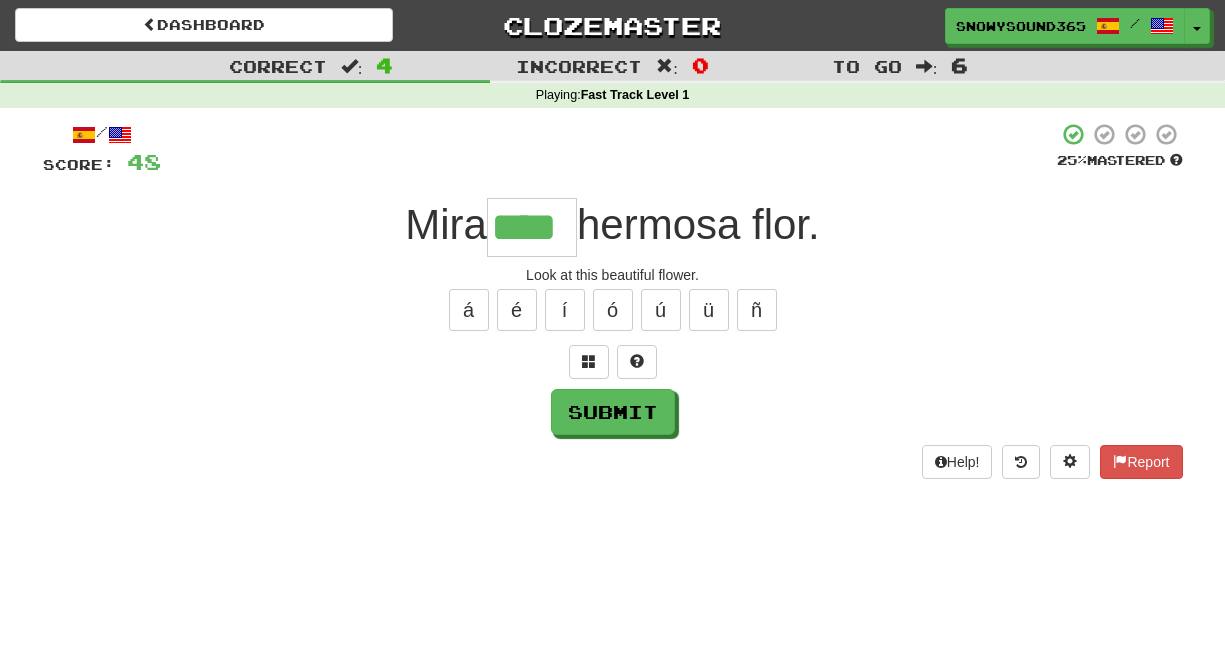 type on "****" 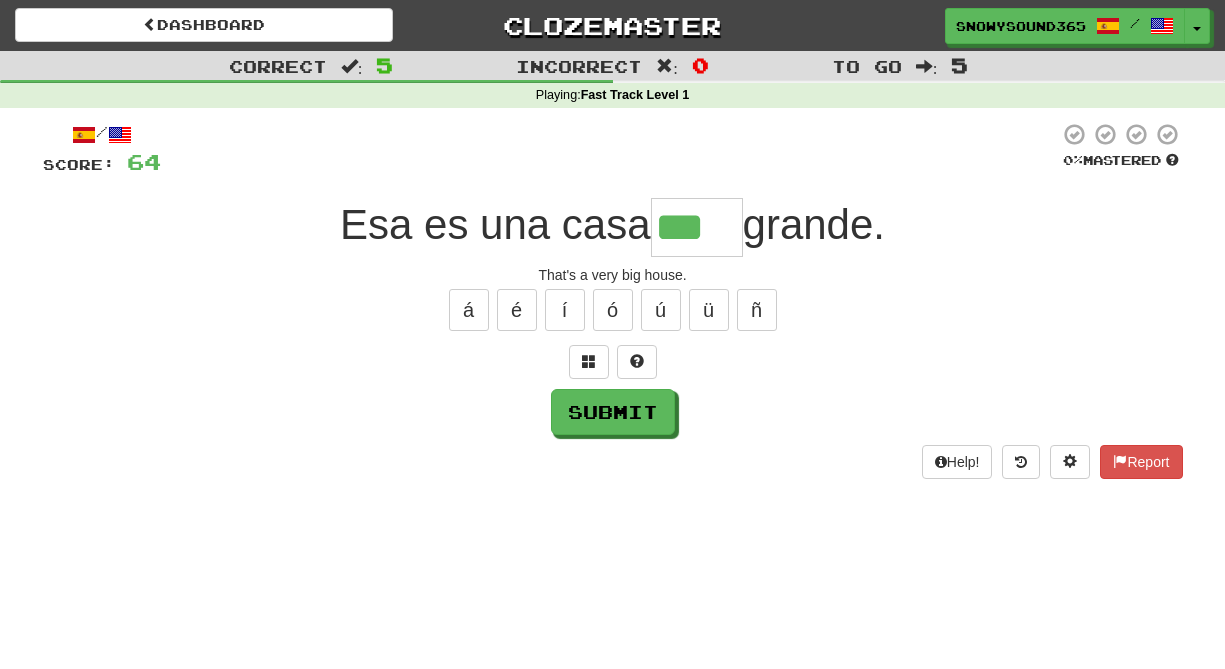 type on "***" 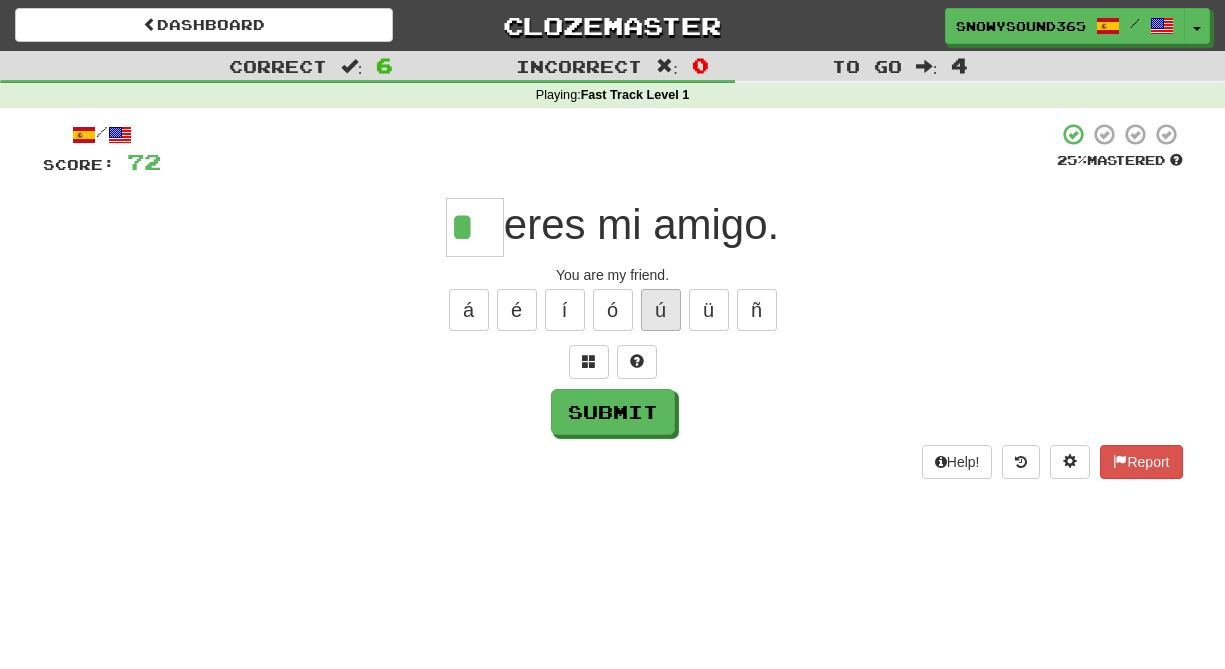 click on "ú" at bounding box center (661, 310) 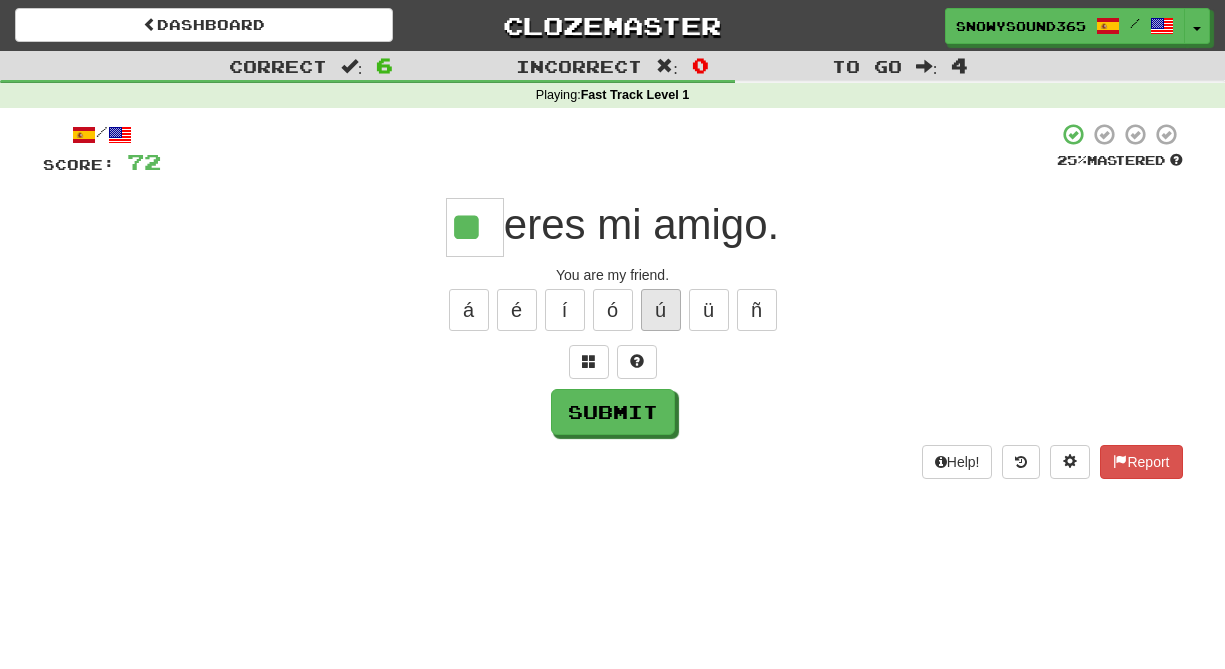 type on "**" 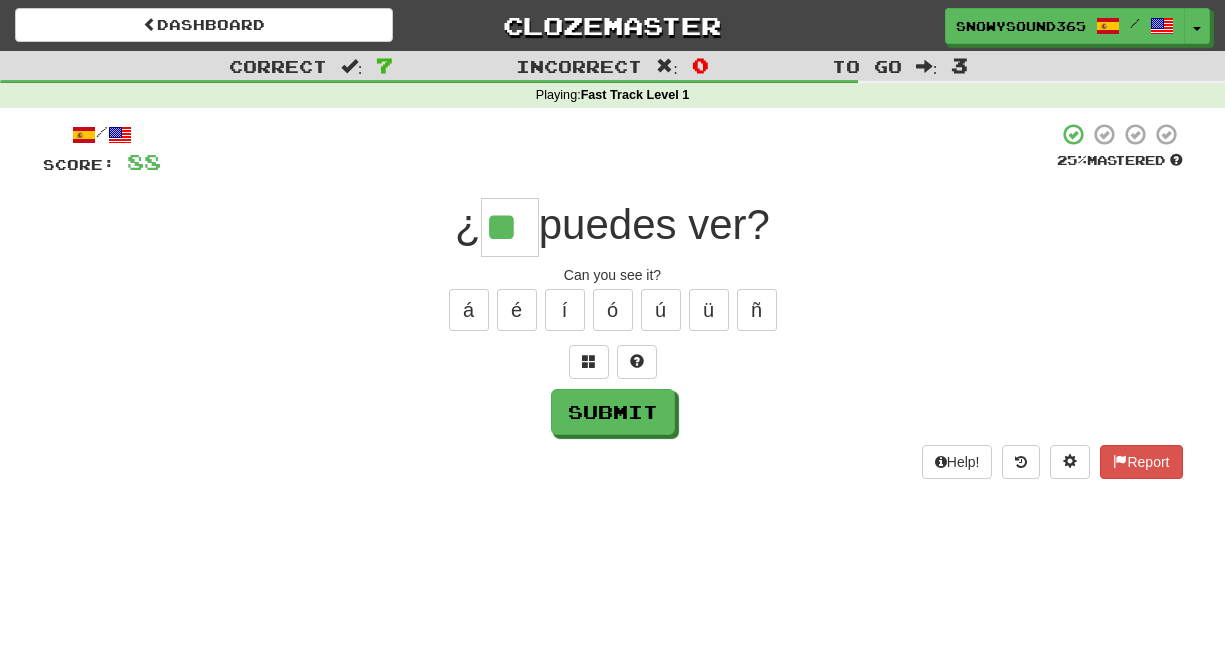 type on "**" 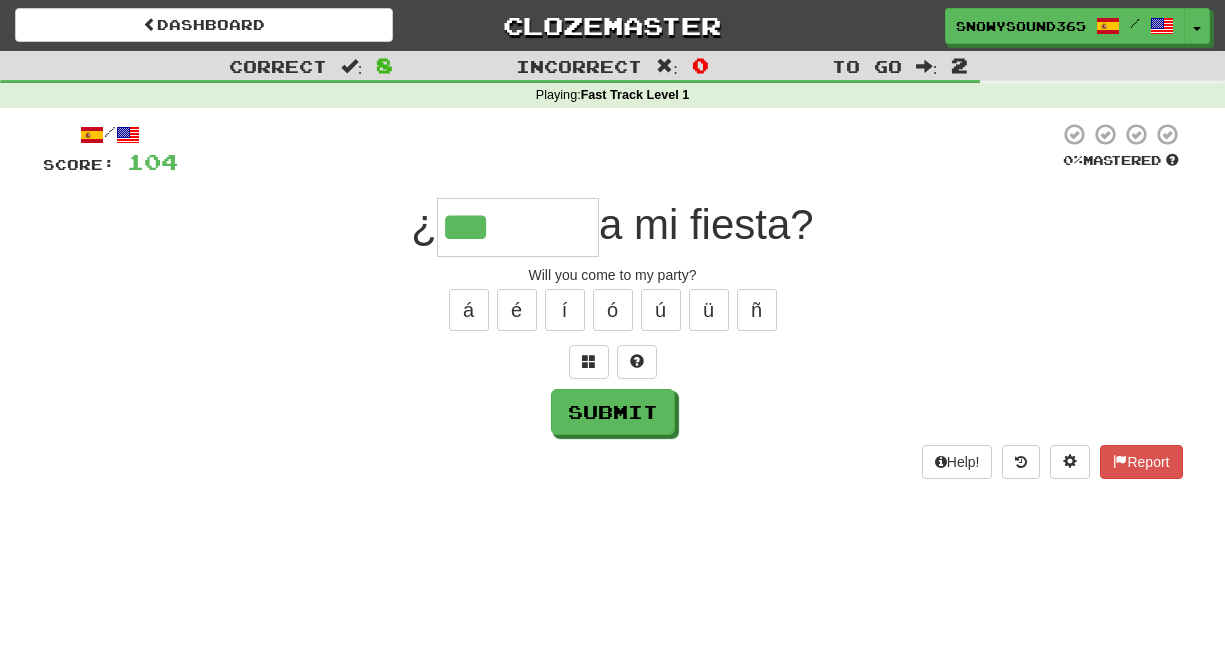 type on "*******" 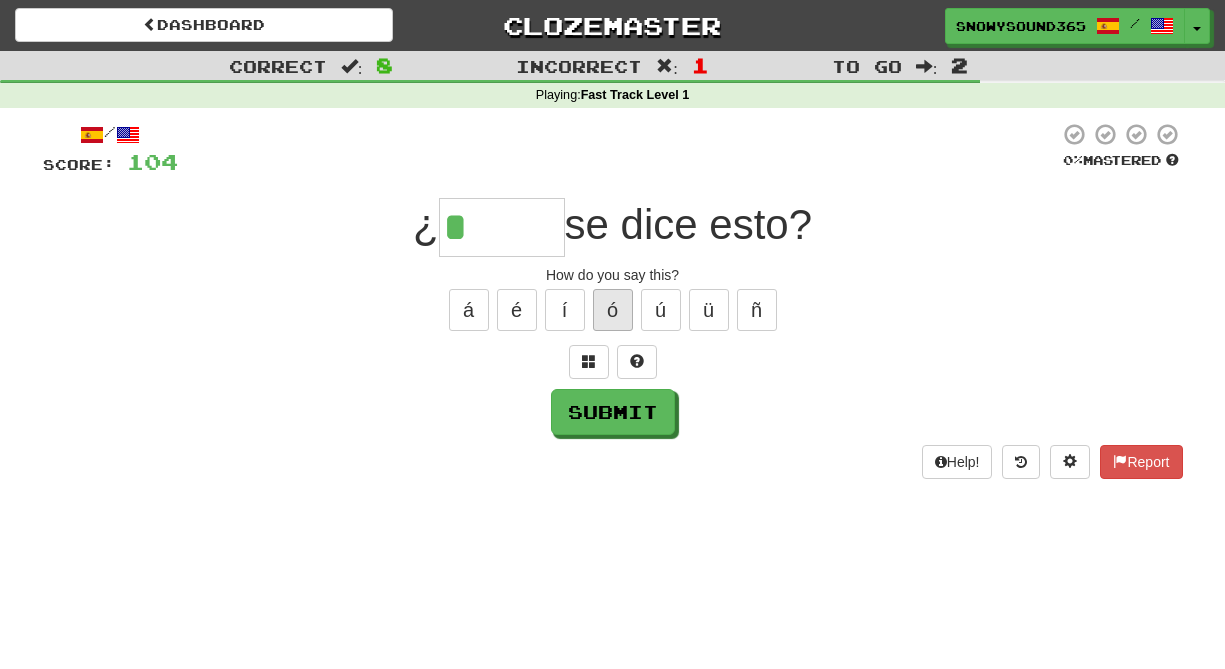 click on "ó" at bounding box center (613, 310) 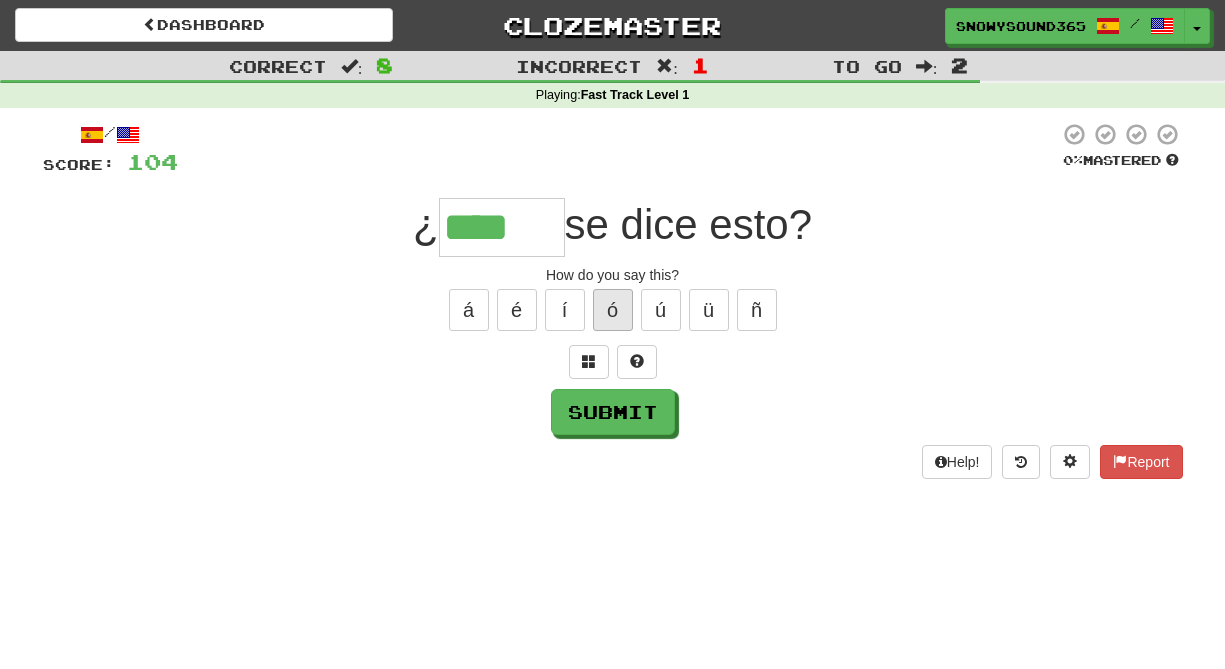 type on "****" 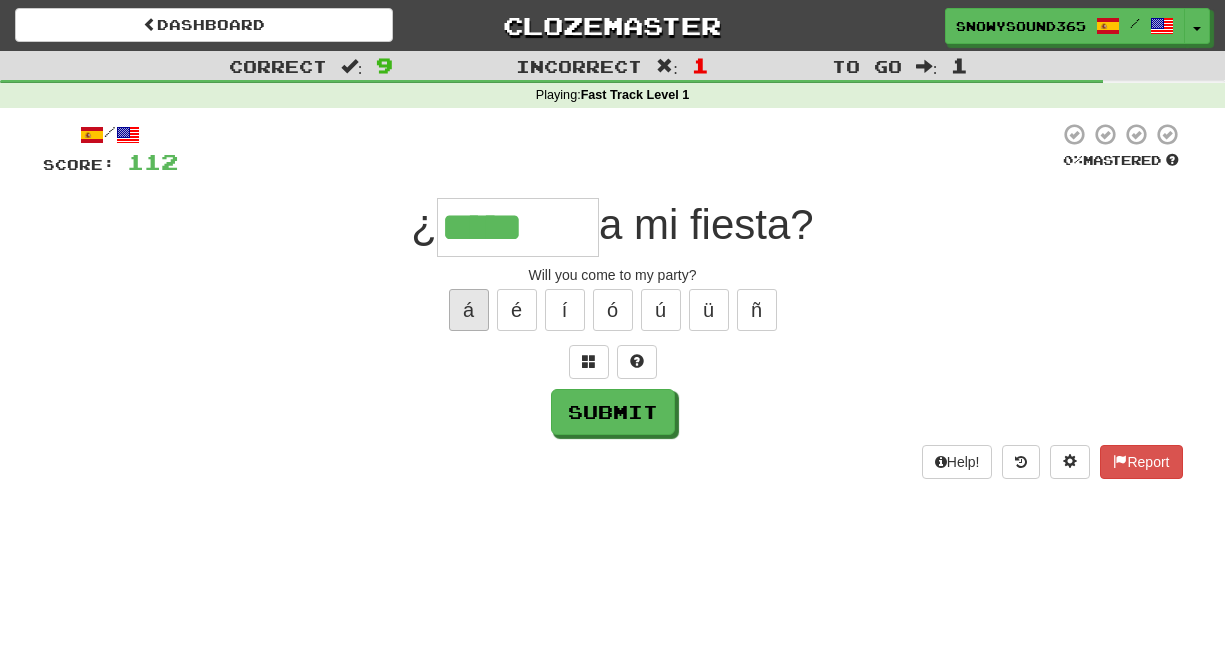 click on "á" at bounding box center (469, 310) 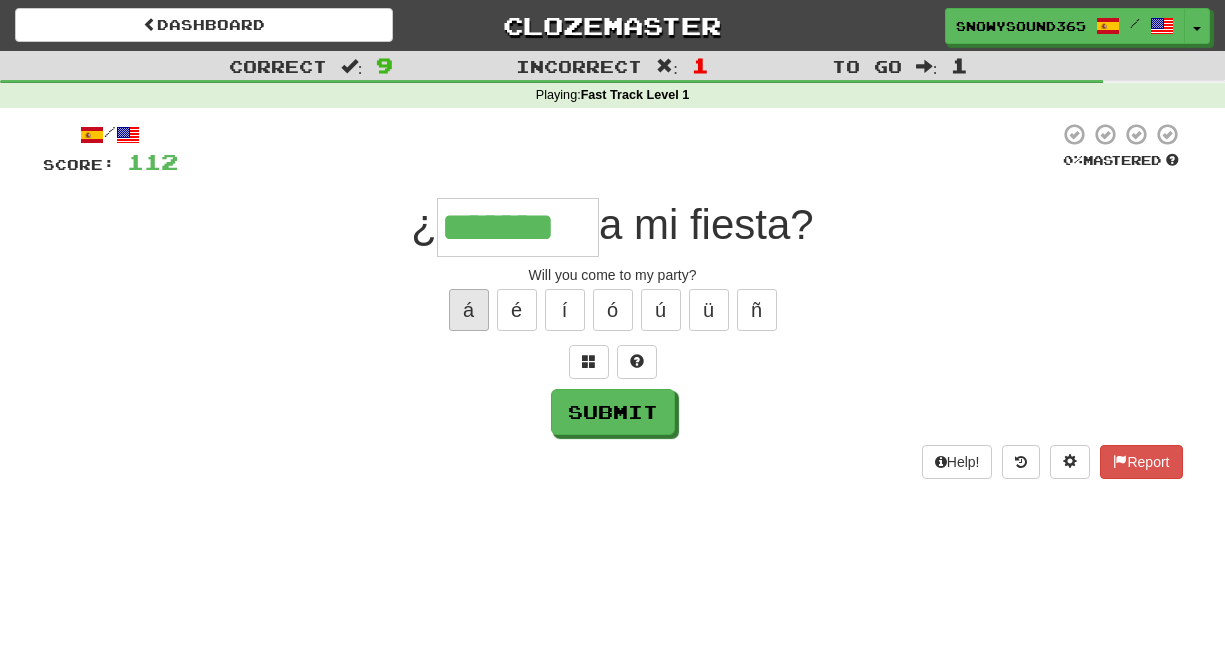 type on "*******" 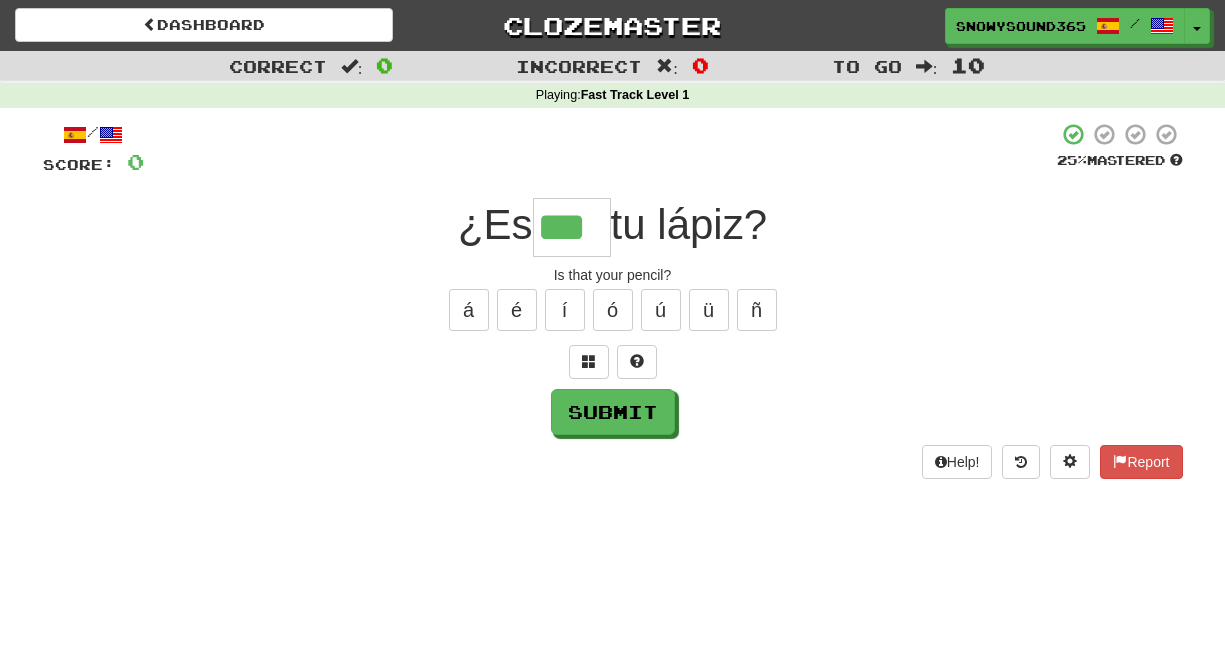 type on "***" 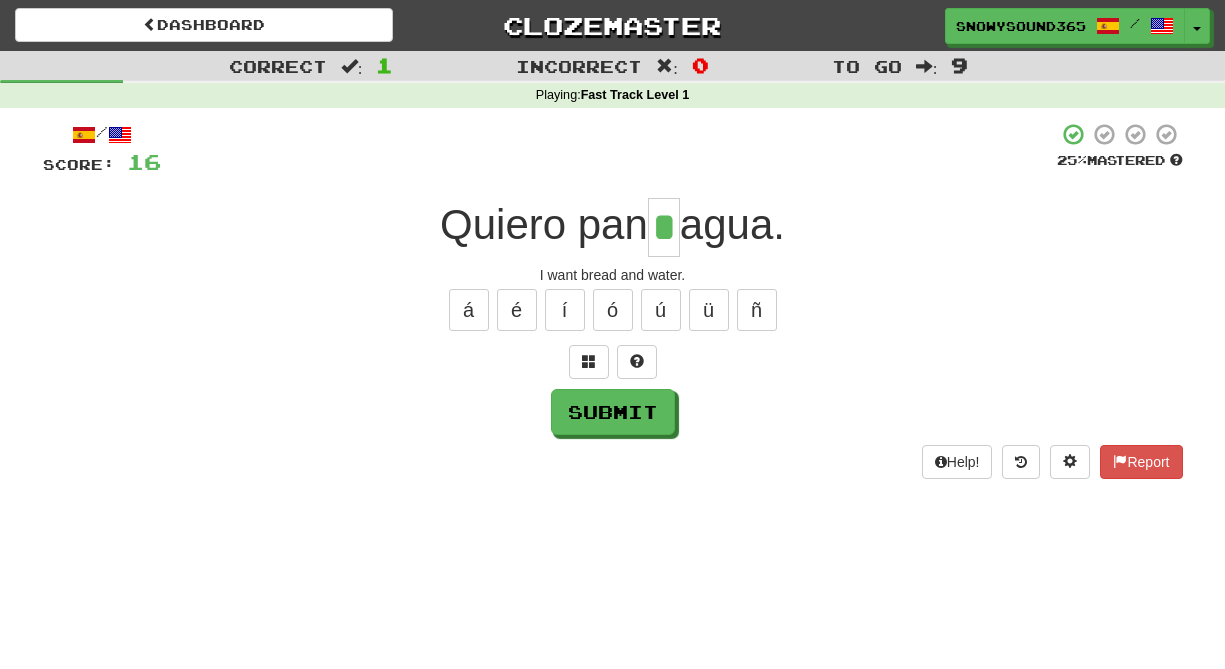 type on "*" 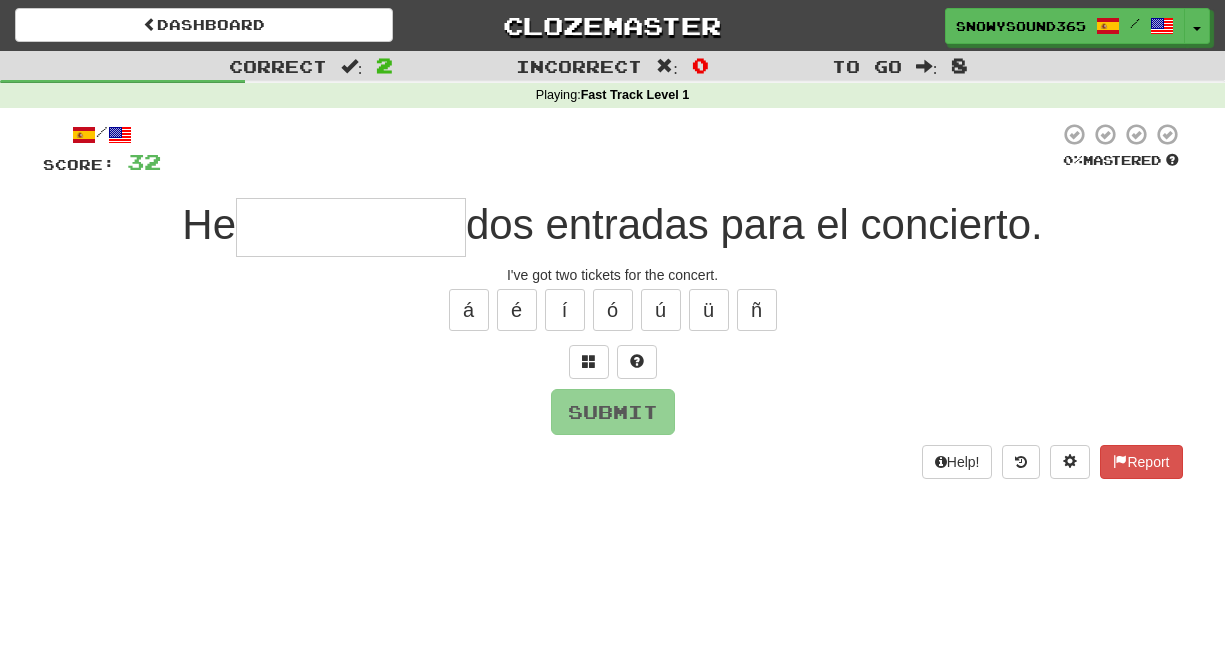 type on "*" 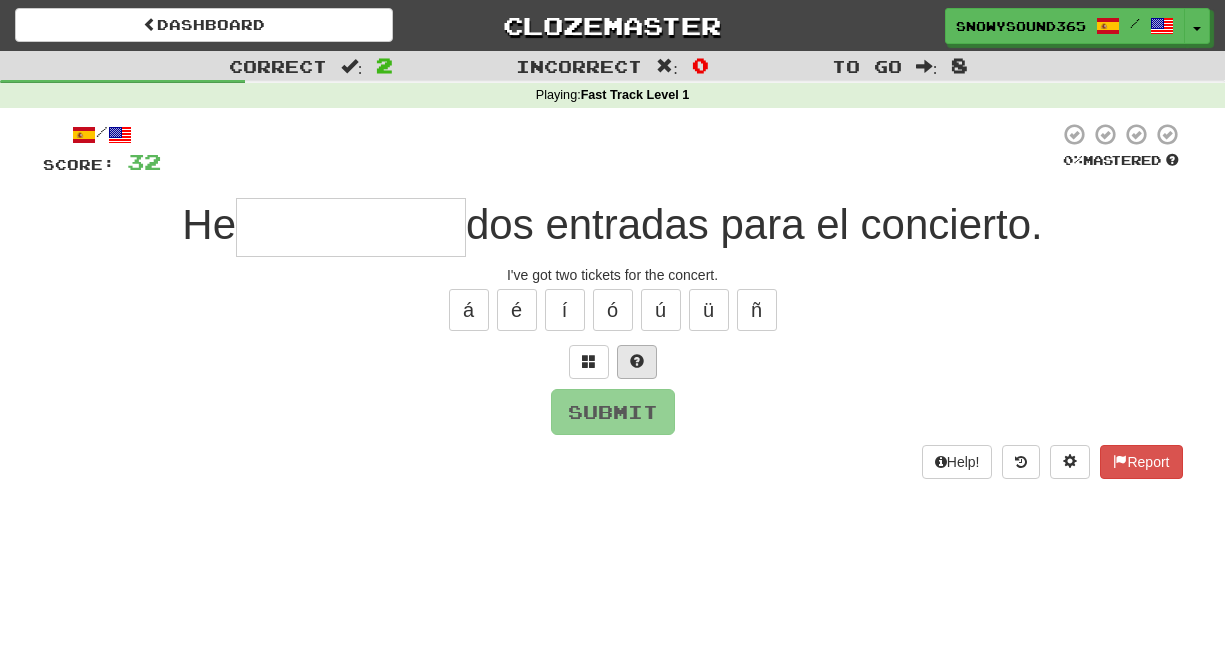 click at bounding box center (637, 362) 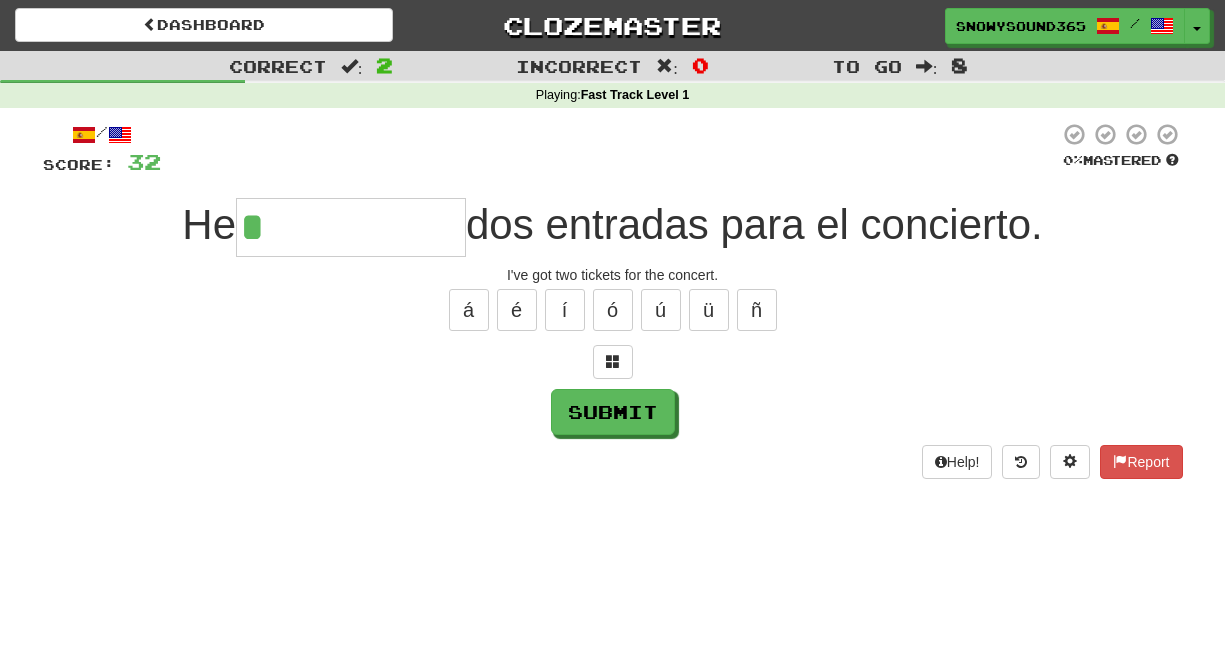 click at bounding box center (613, 362) 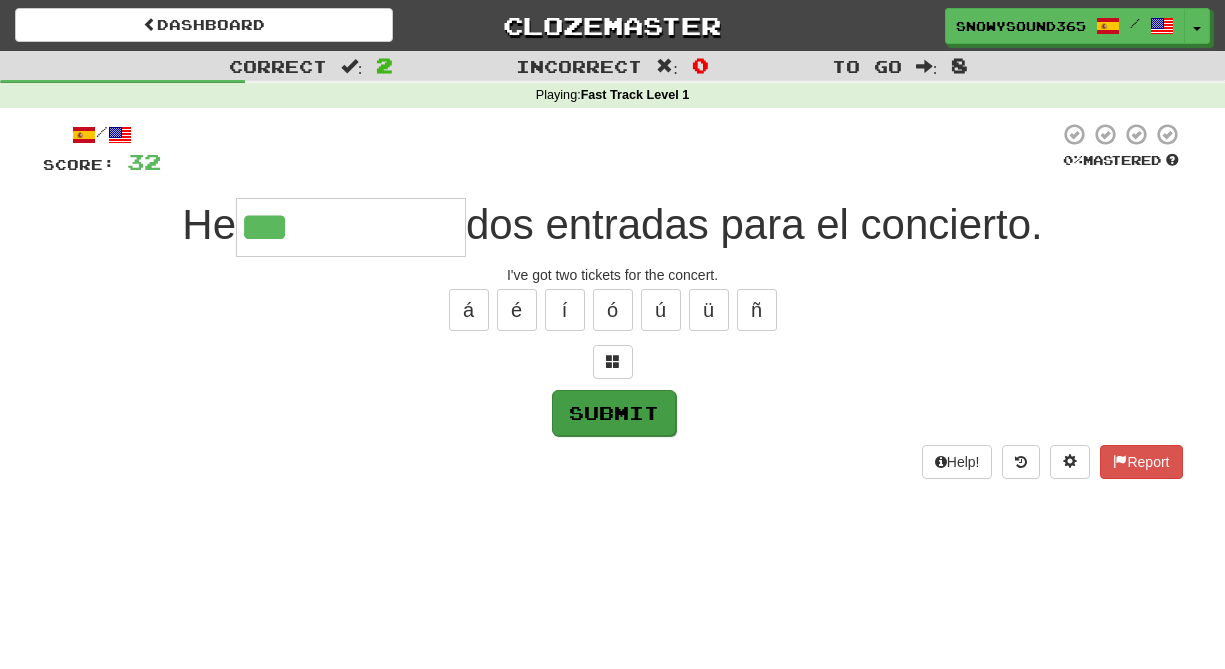 click on "Submit" at bounding box center (614, 413) 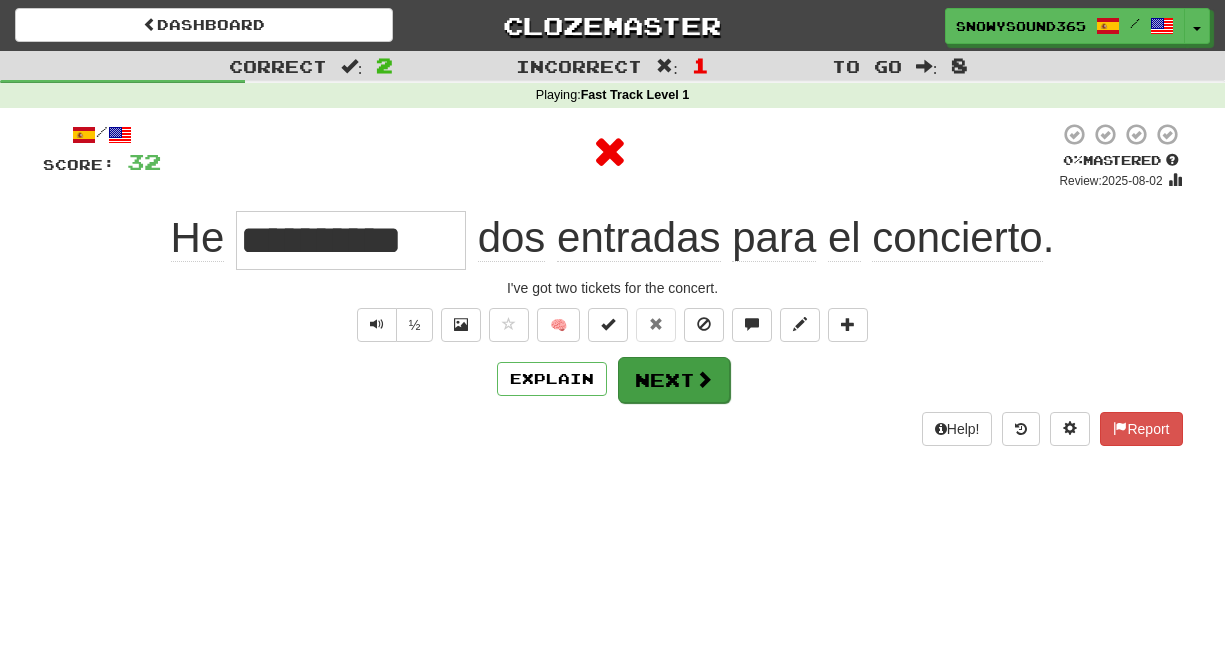 click on "Next" at bounding box center [674, 380] 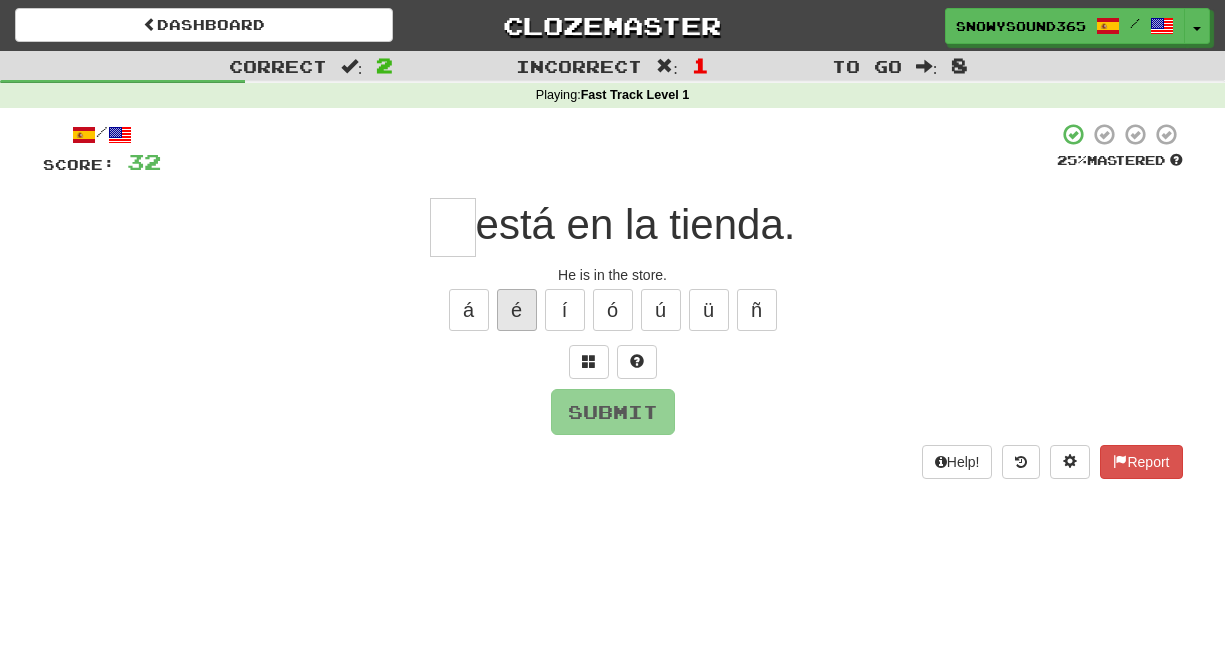 click on "é" at bounding box center [517, 310] 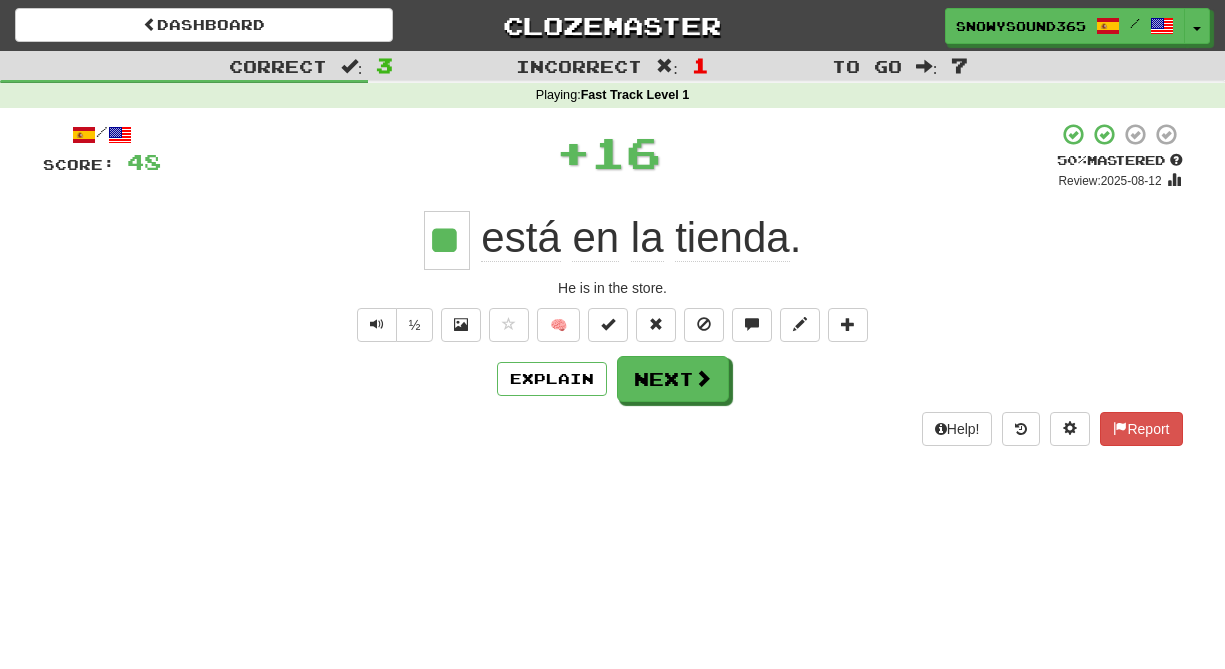 type on "**" 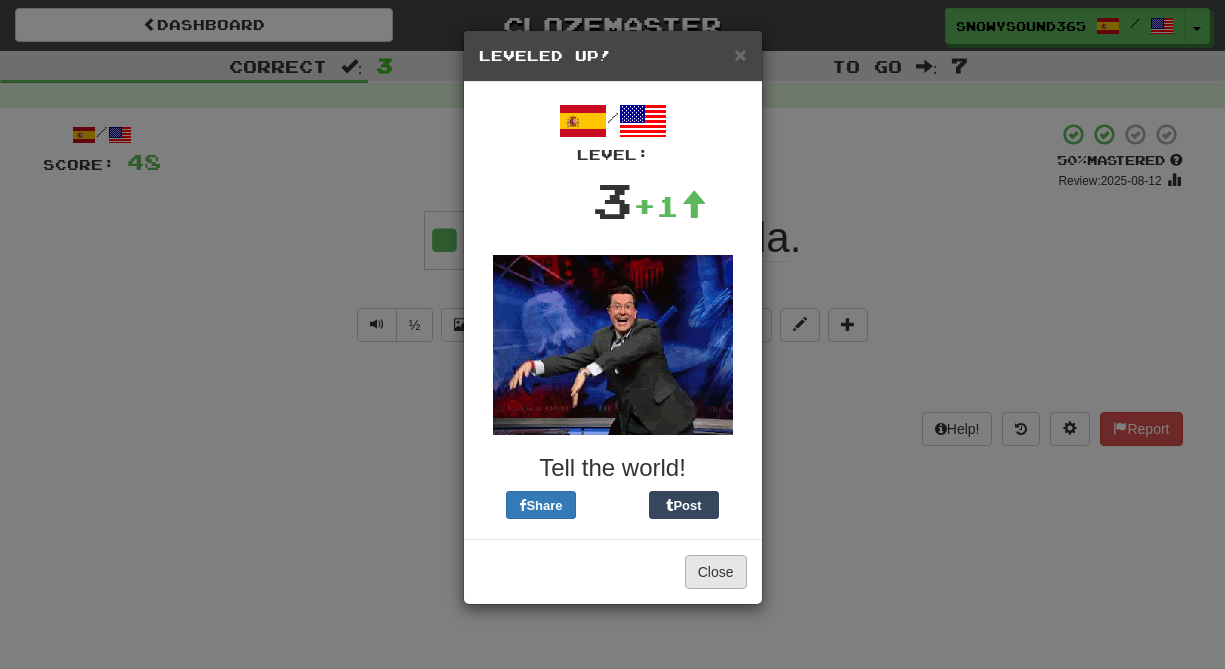 click on "Close" at bounding box center [716, 572] 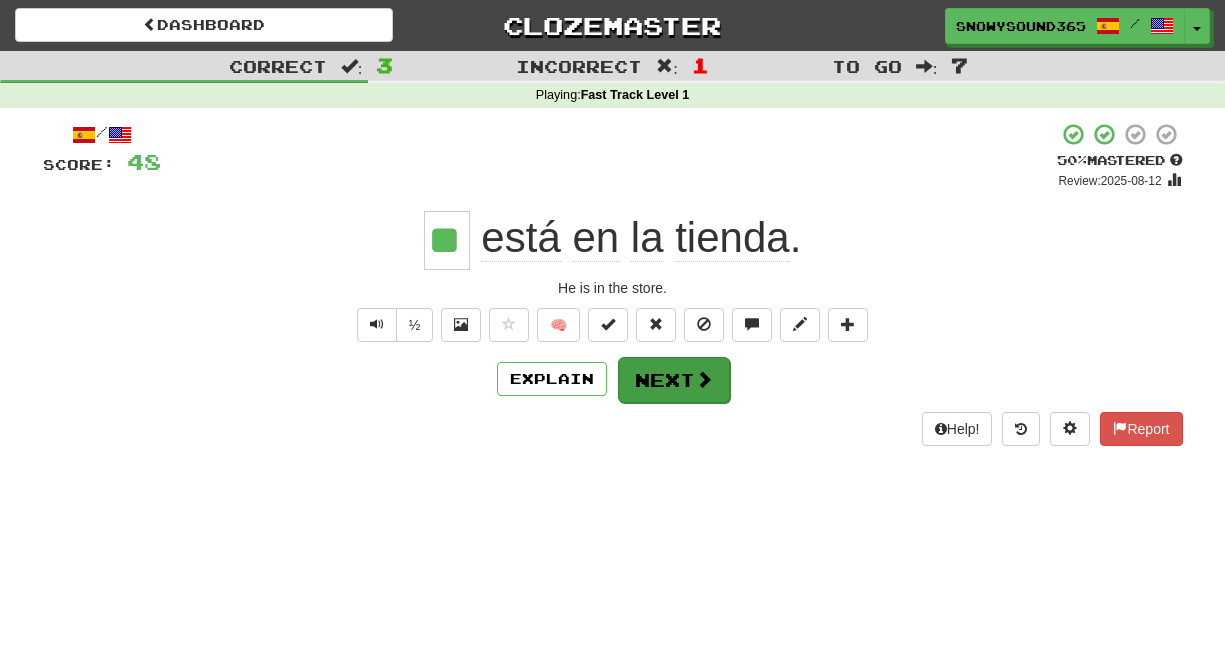 click at bounding box center [704, 379] 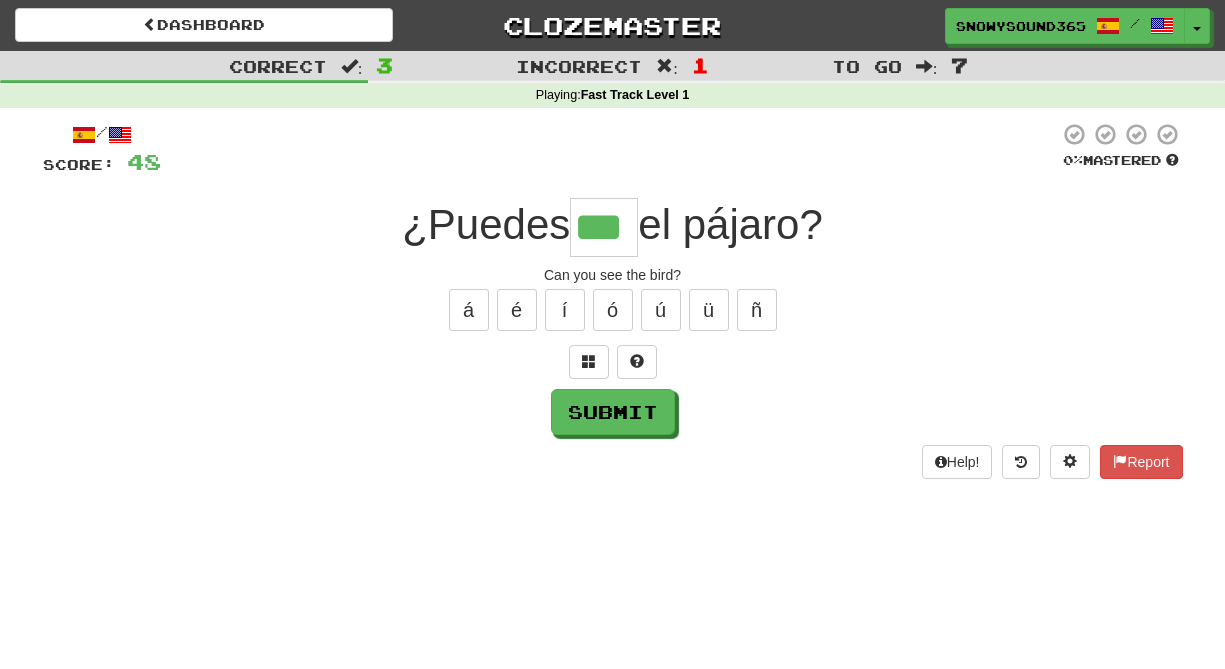 type on "***" 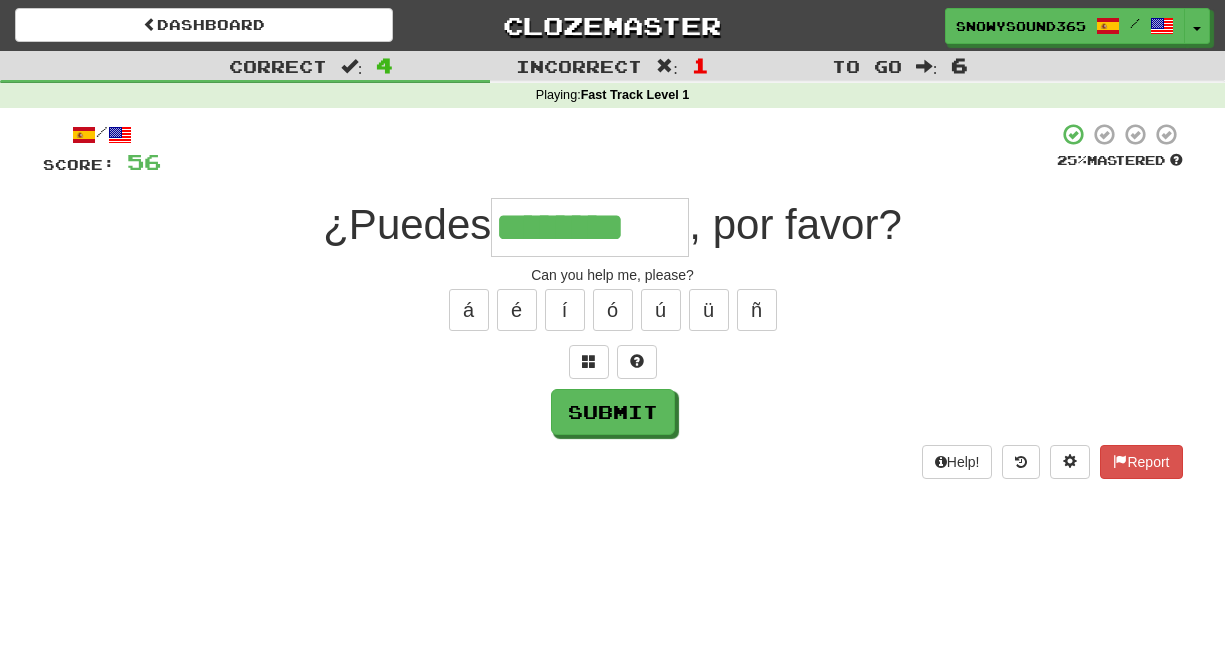 type on "********" 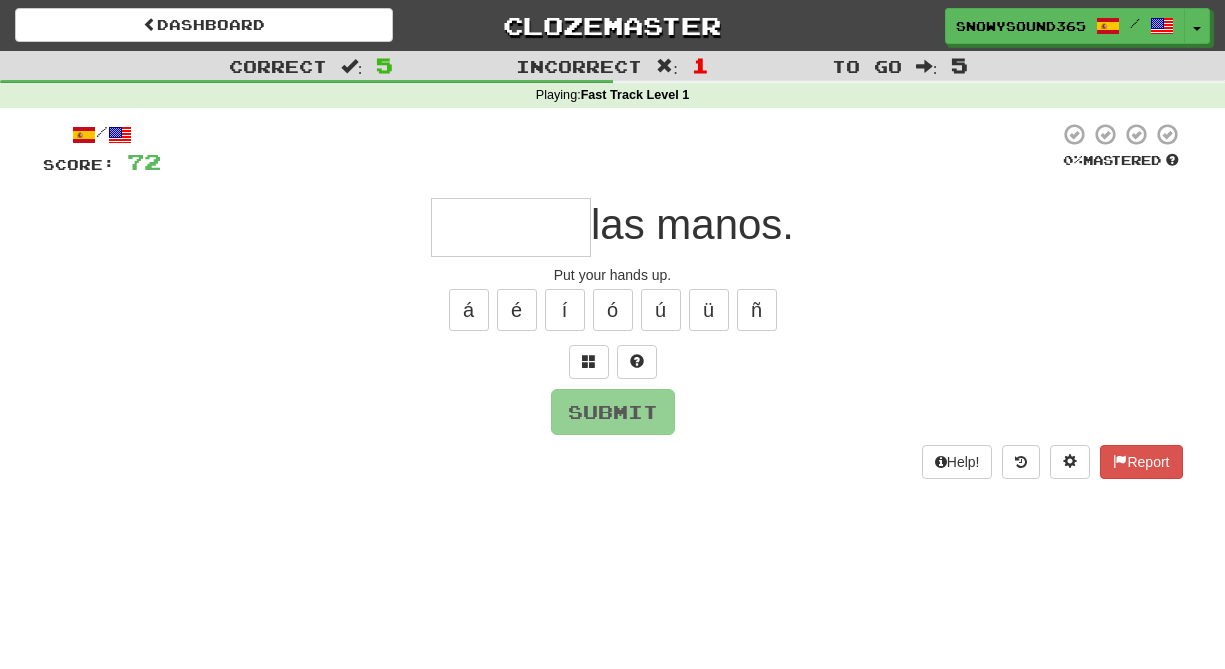 type on "*" 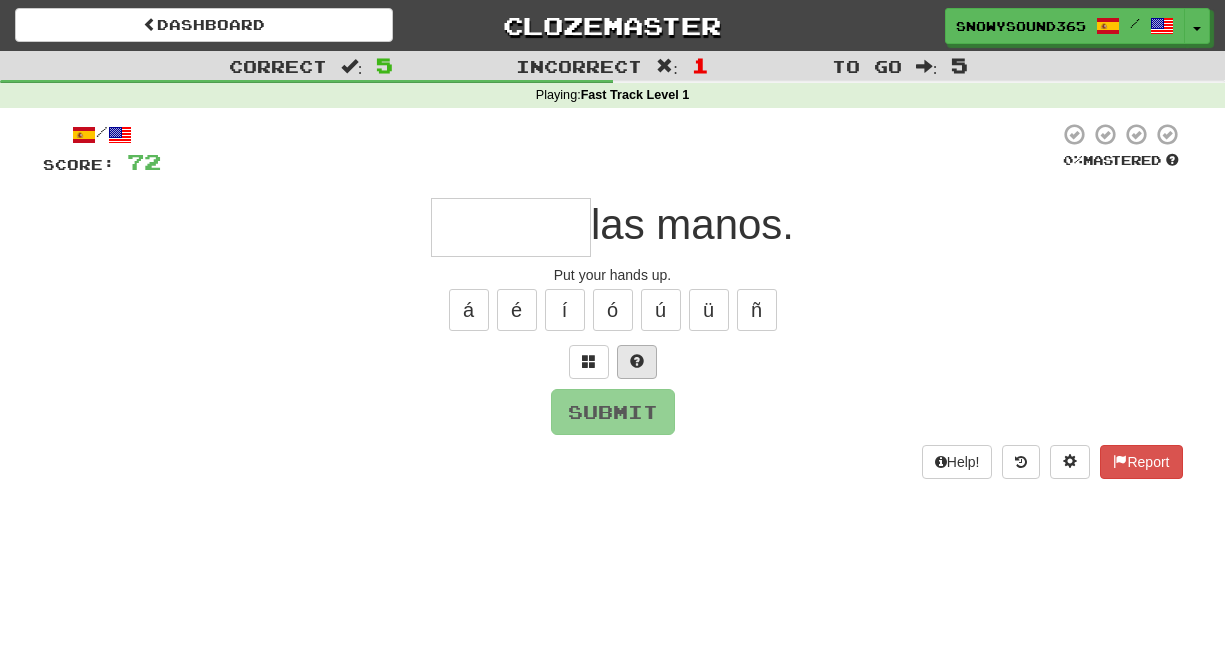 click at bounding box center (637, 361) 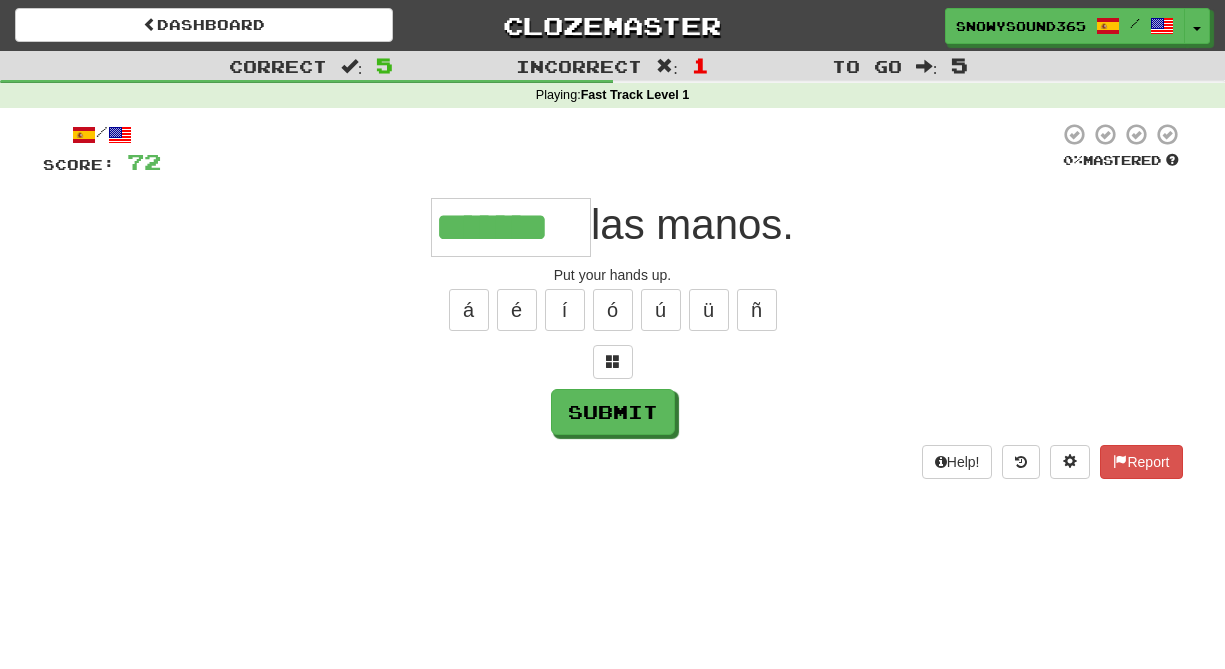 type on "*******" 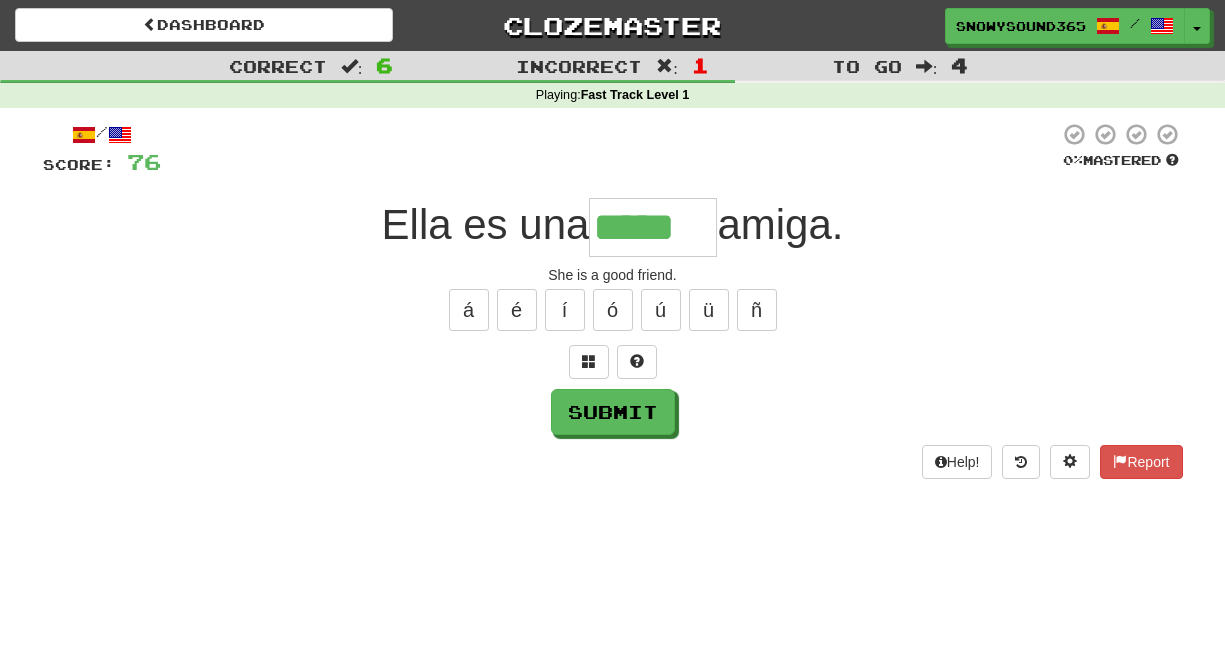 type on "*****" 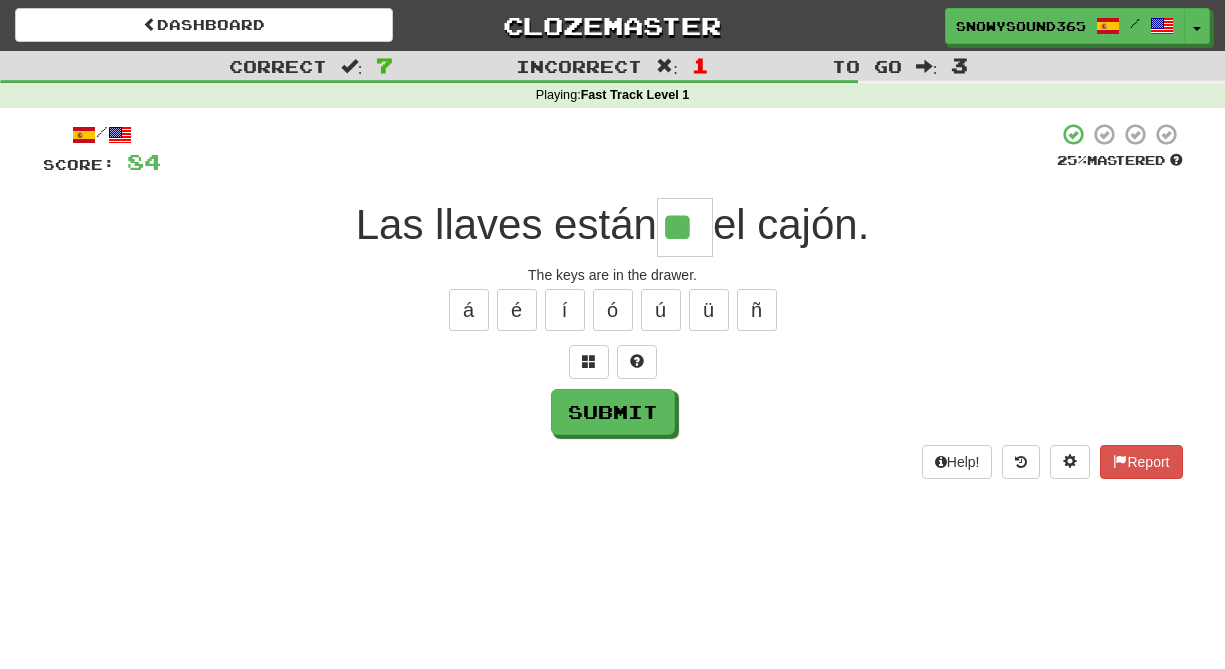 type on "**" 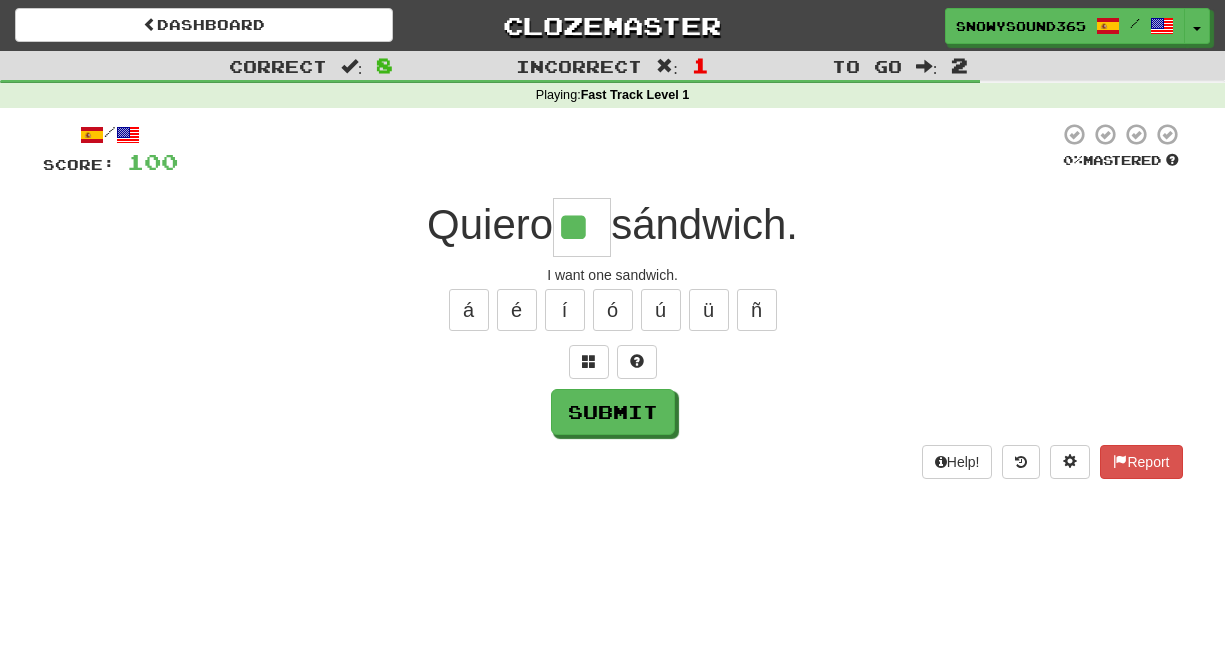 type on "**" 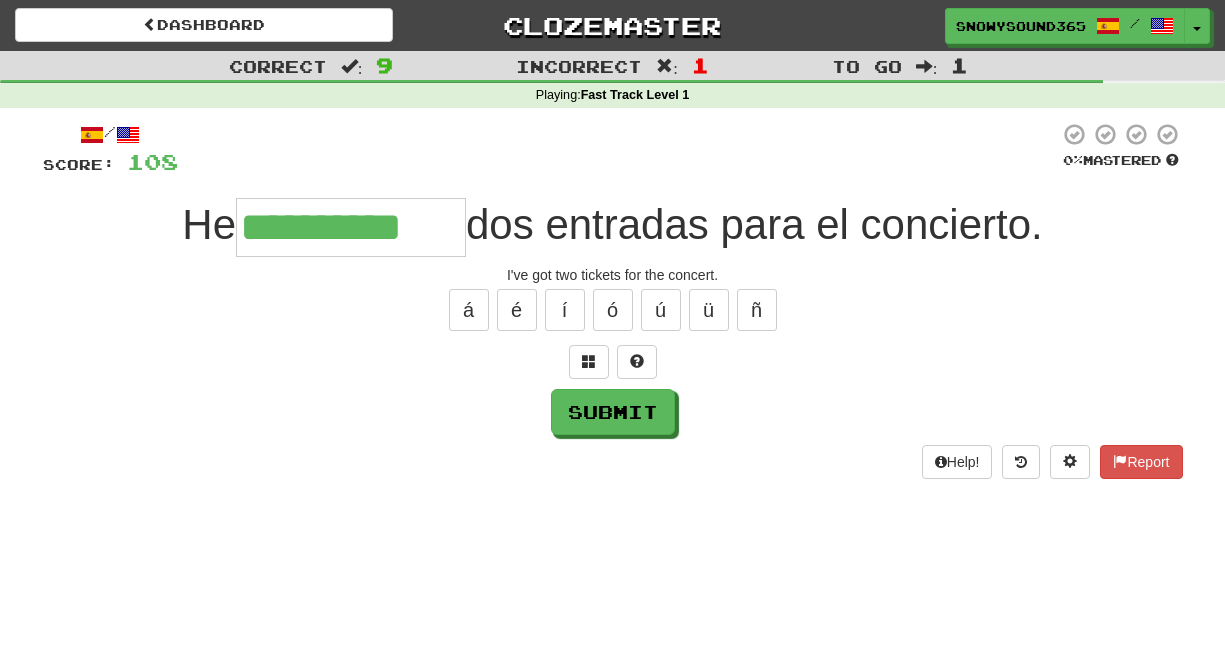 type on "**********" 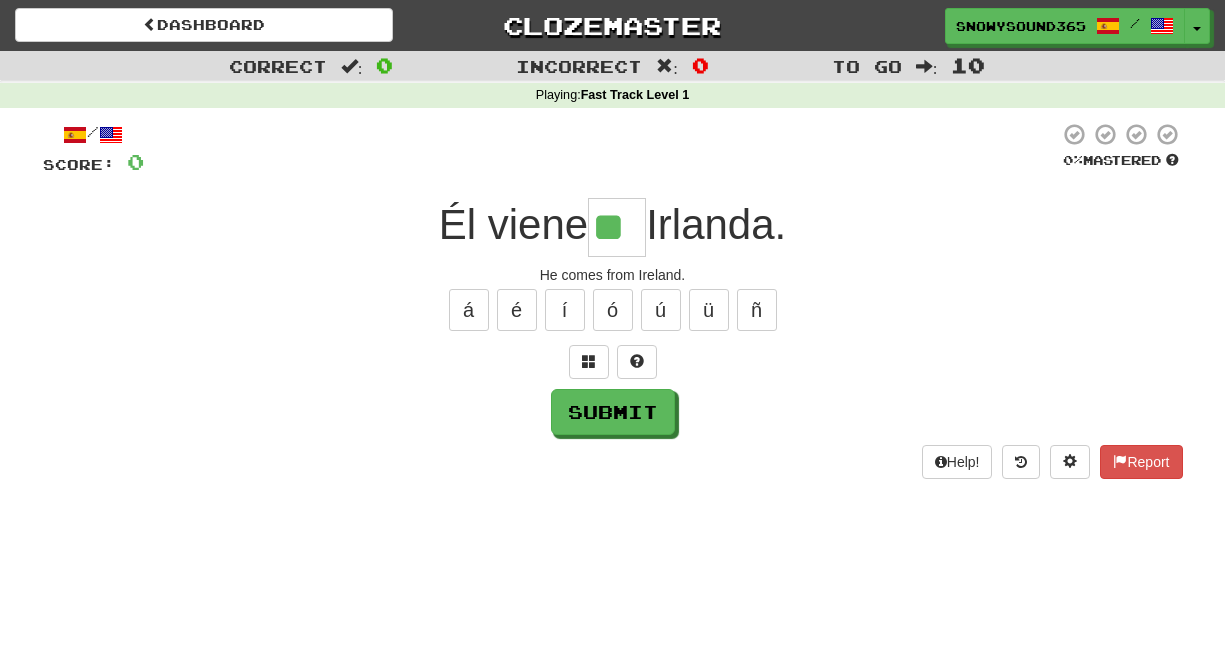 type on "**" 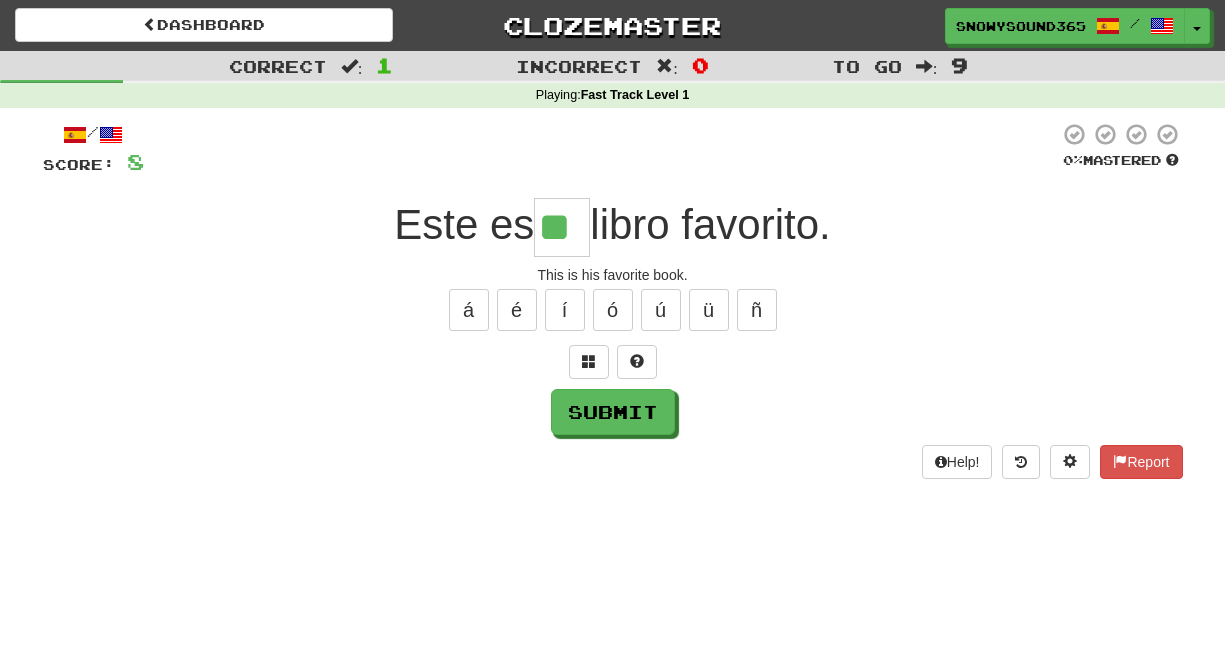 type on "**" 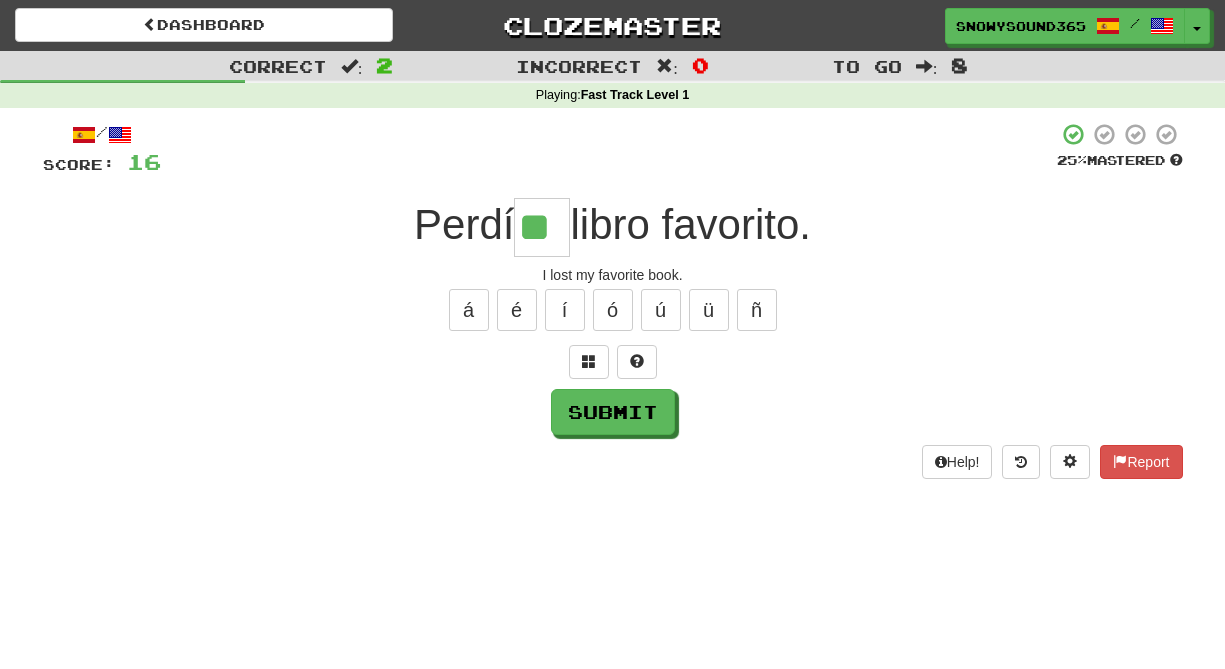 type on "**" 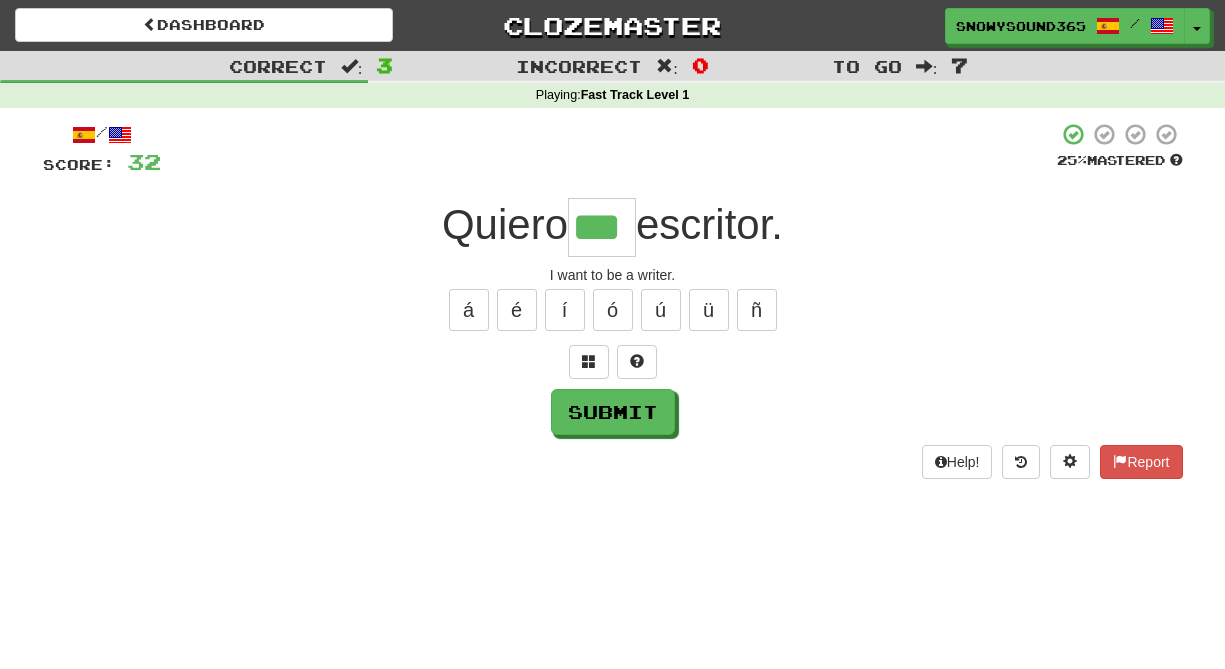 type on "***" 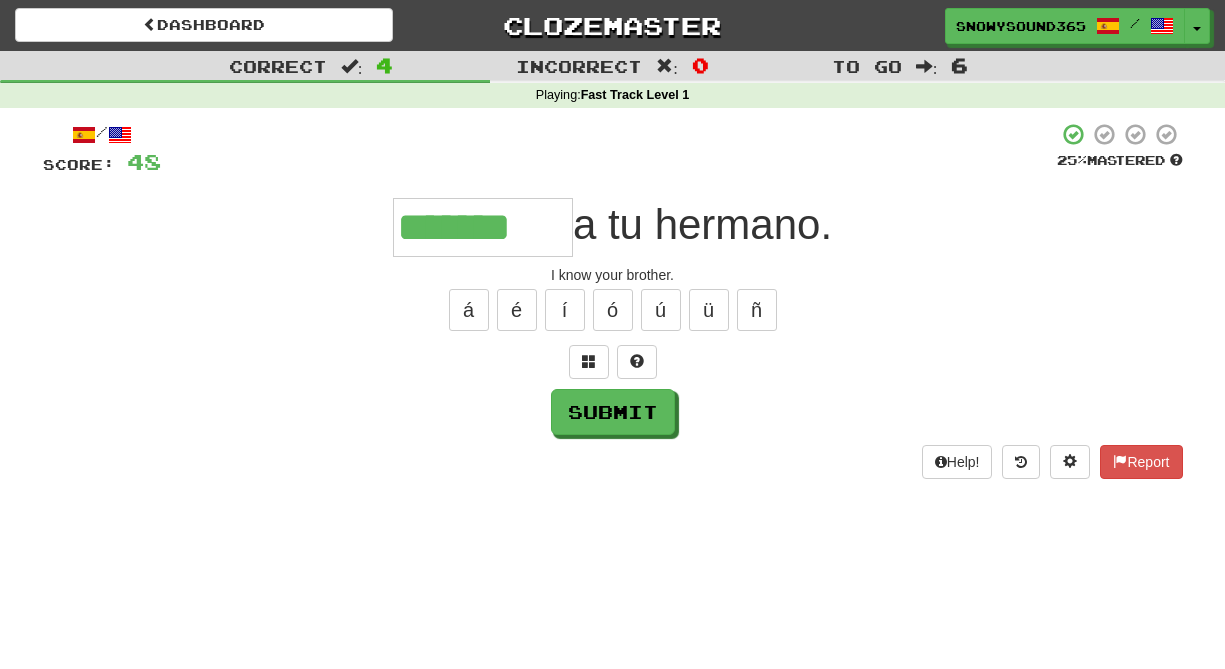type on "*******" 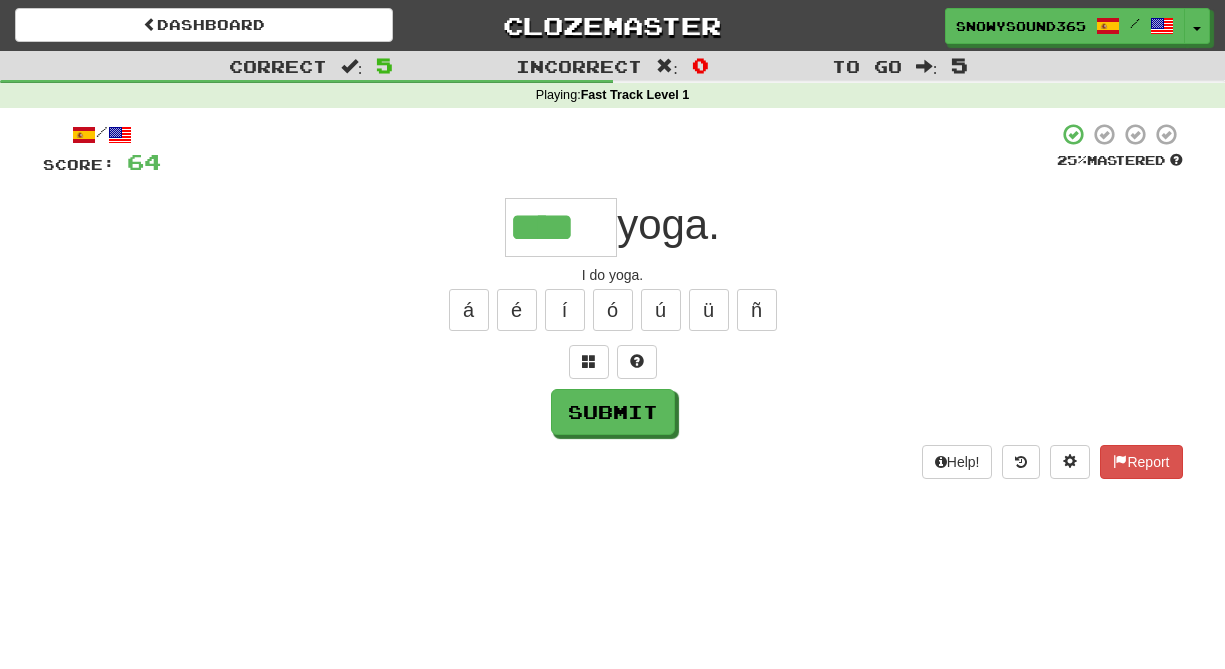 type on "****" 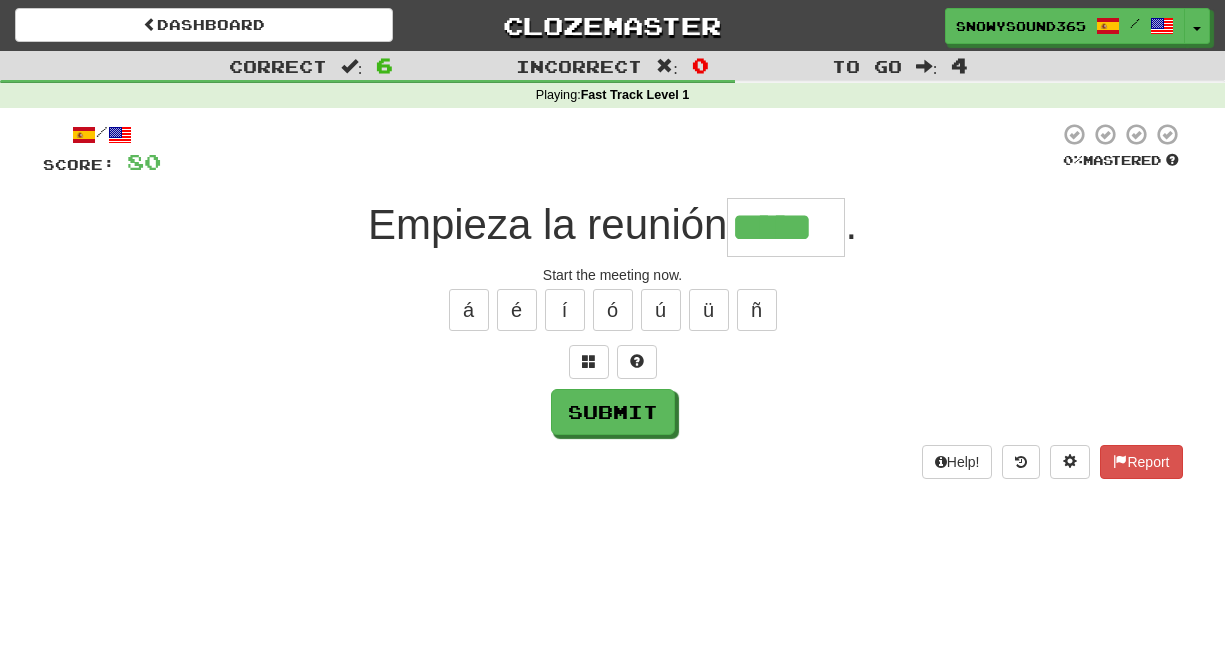 type on "*****" 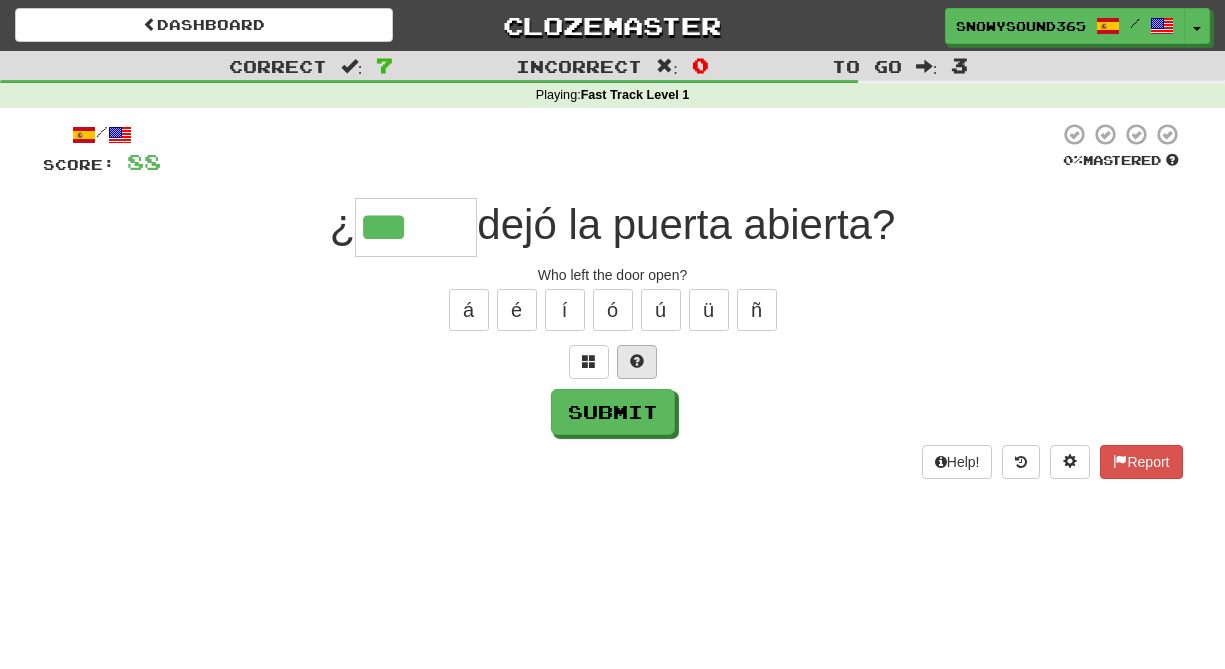 click at bounding box center [637, 361] 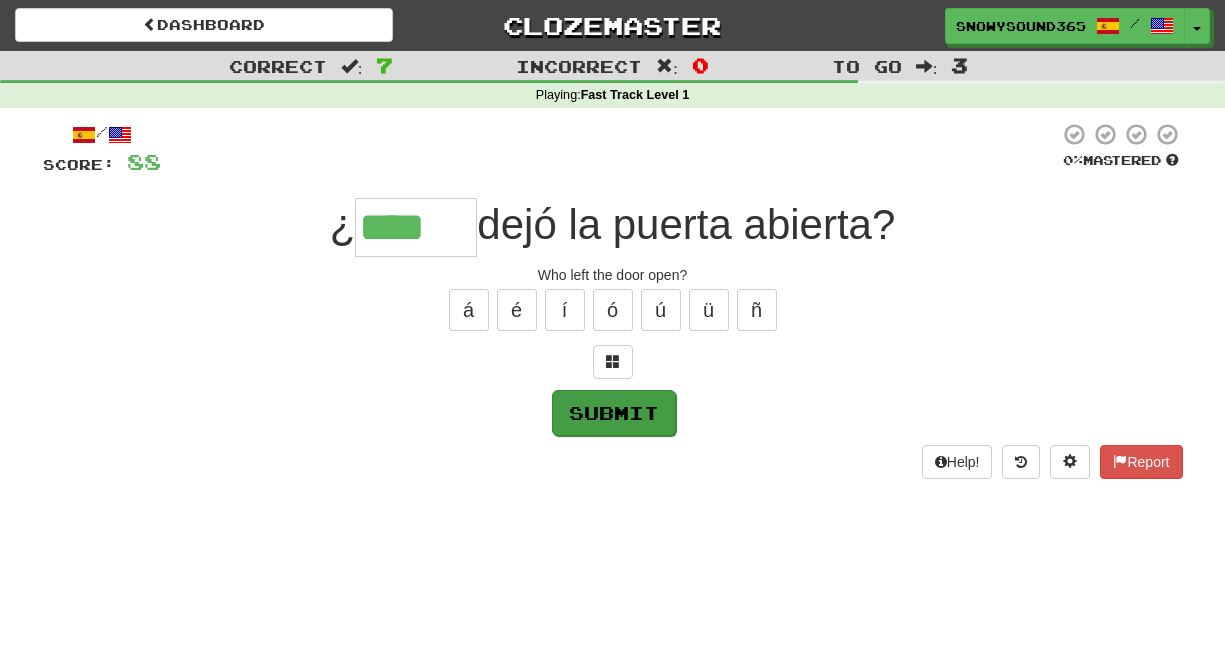 click on "Submit" at bounding box center [614, 413] 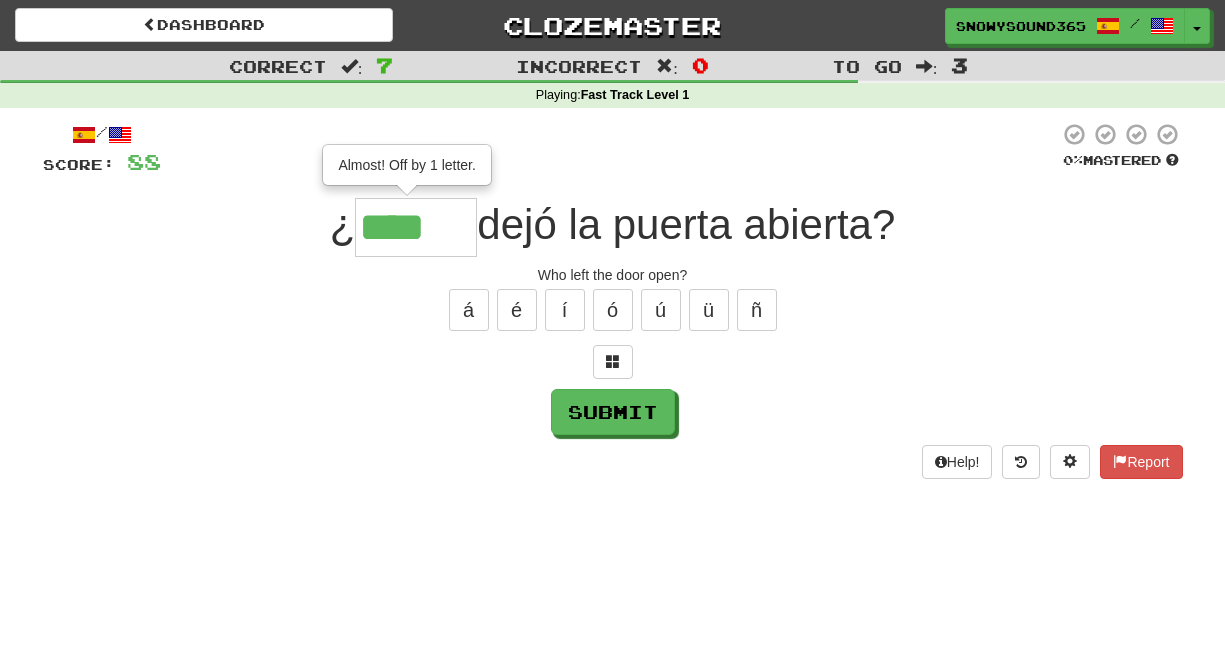 click on "****" at bounding box center [416, 227] 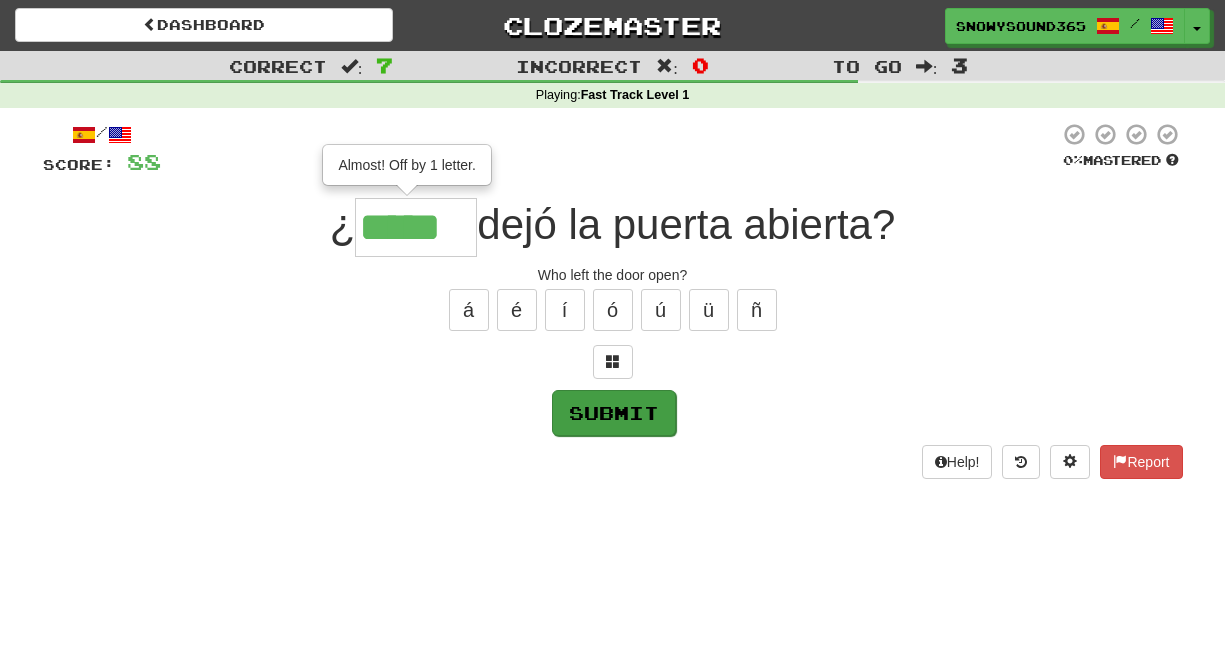 type on "*****" 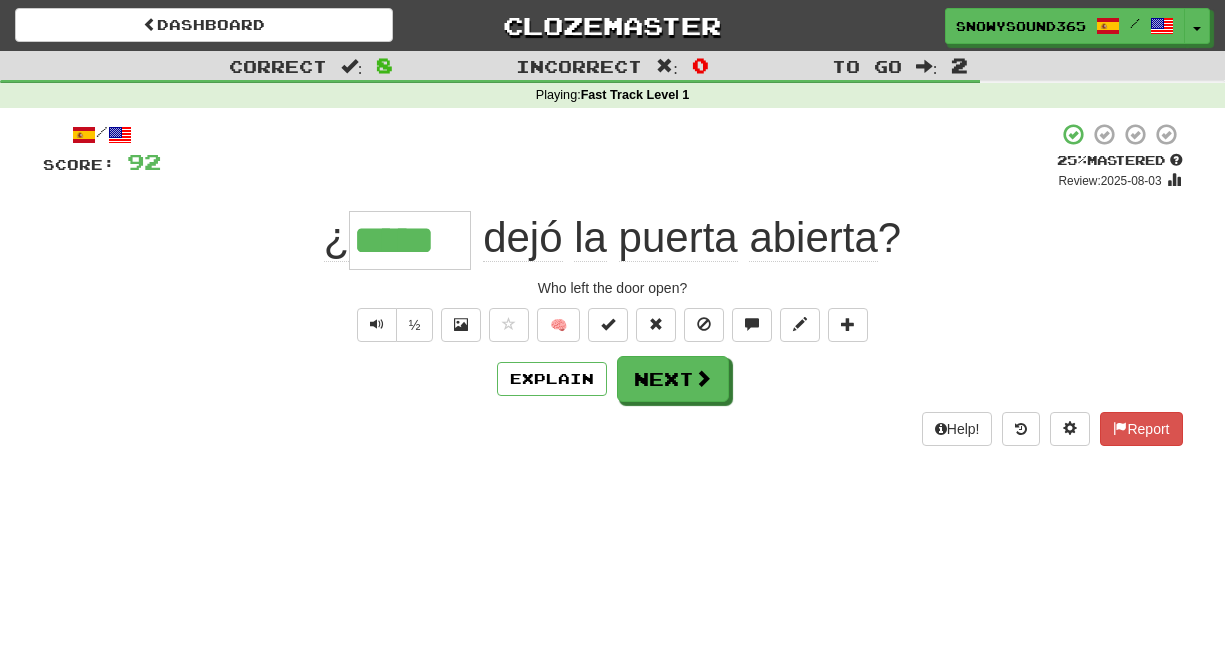 type 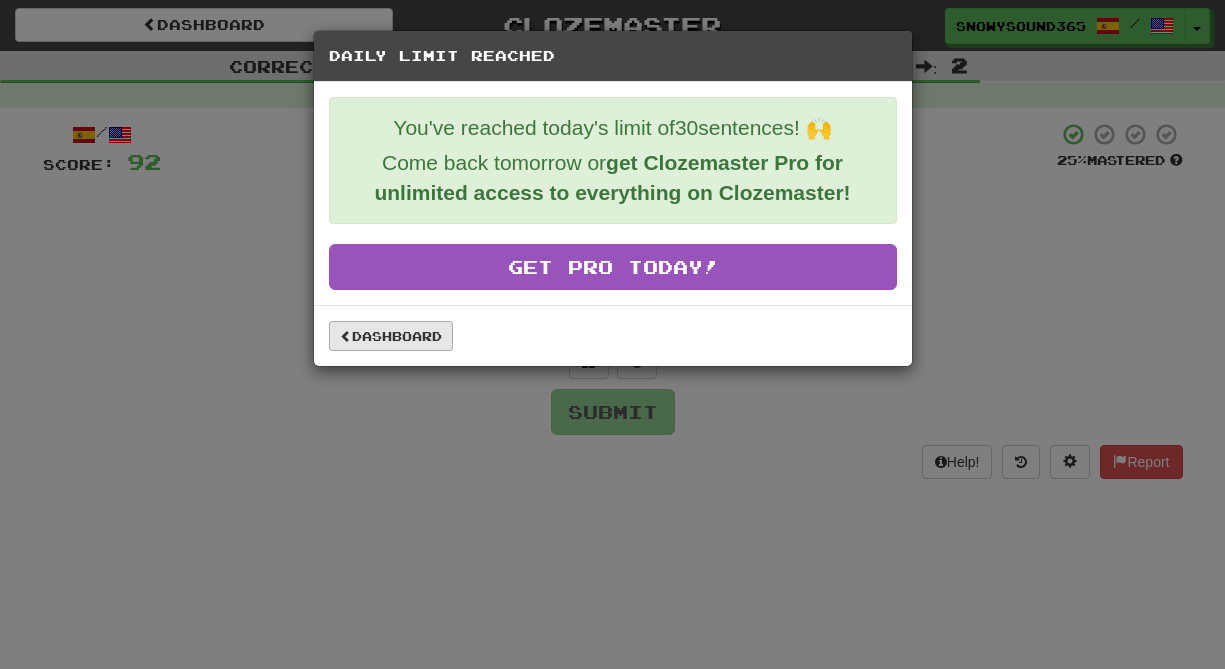 click on "Dashboard" at bounding box center (391, 336) 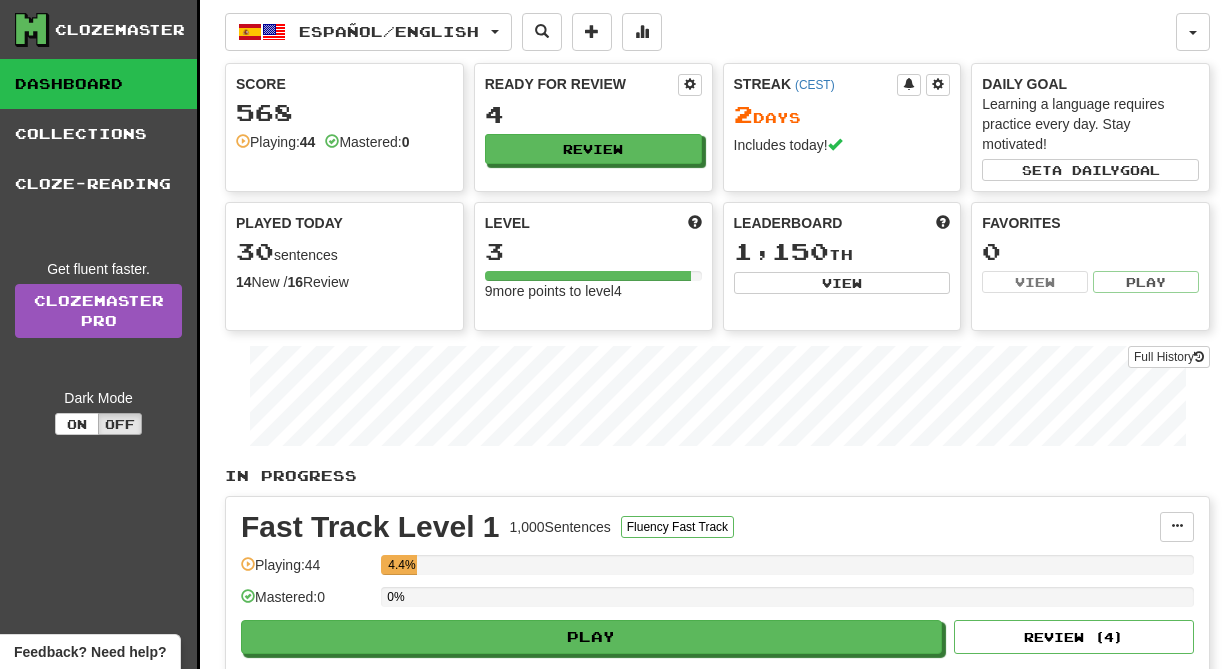 scroll, scrollTop: 0, scrollLeft: 0, axis: both 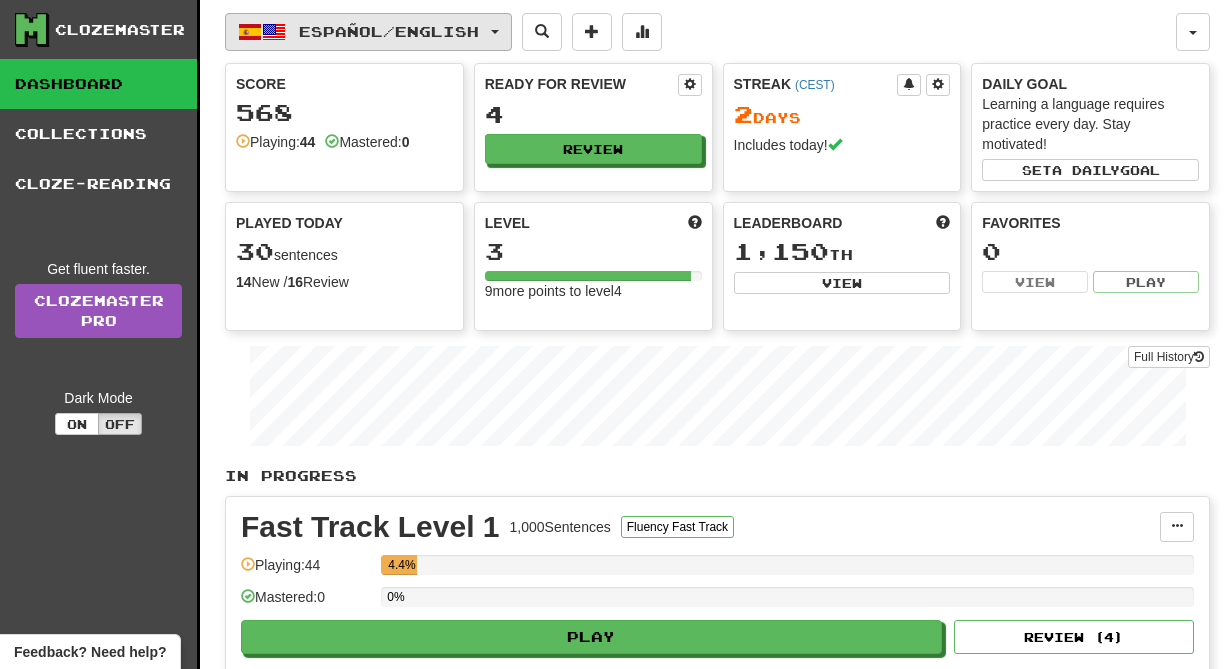click at bounding box center [495, 32] 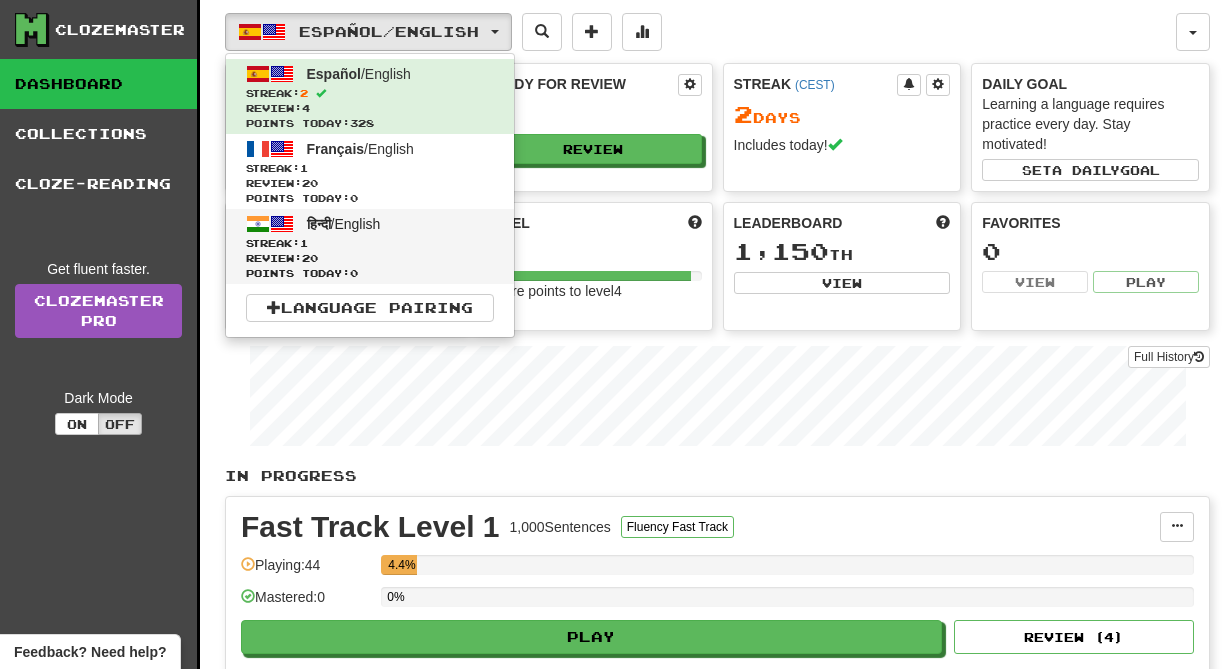 click on "हिन्दी  /  English" at bounding box center [344, 224] 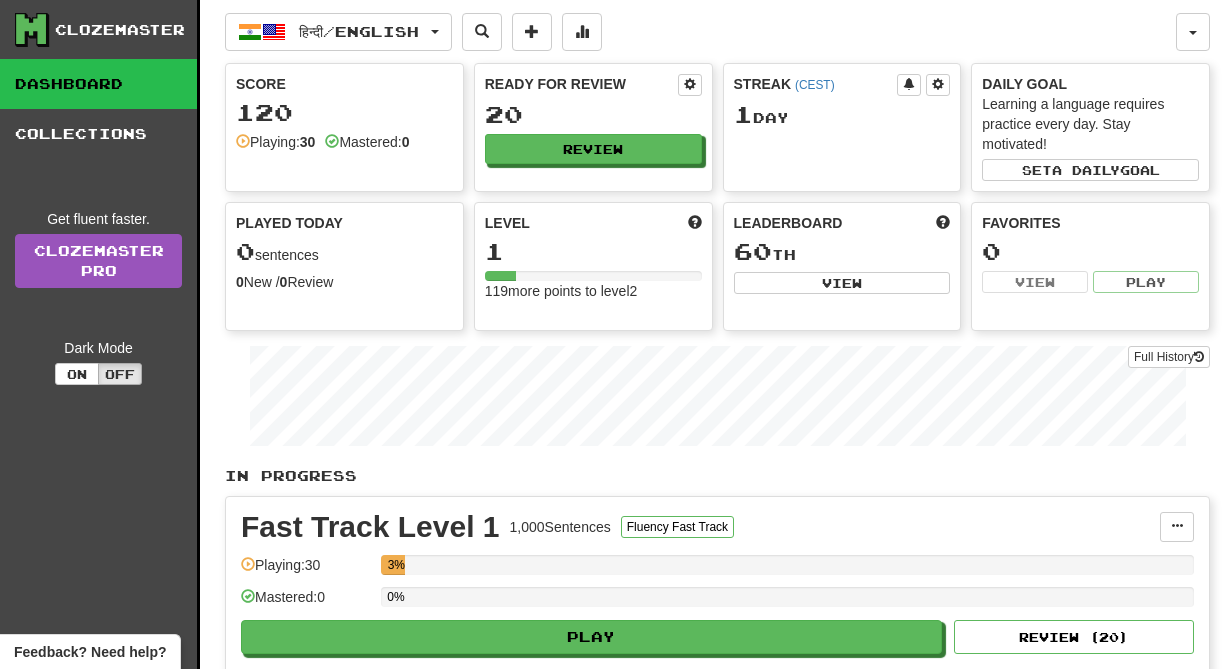 scroll, scrollTop: 0, scrollLeft: 0, axis: both 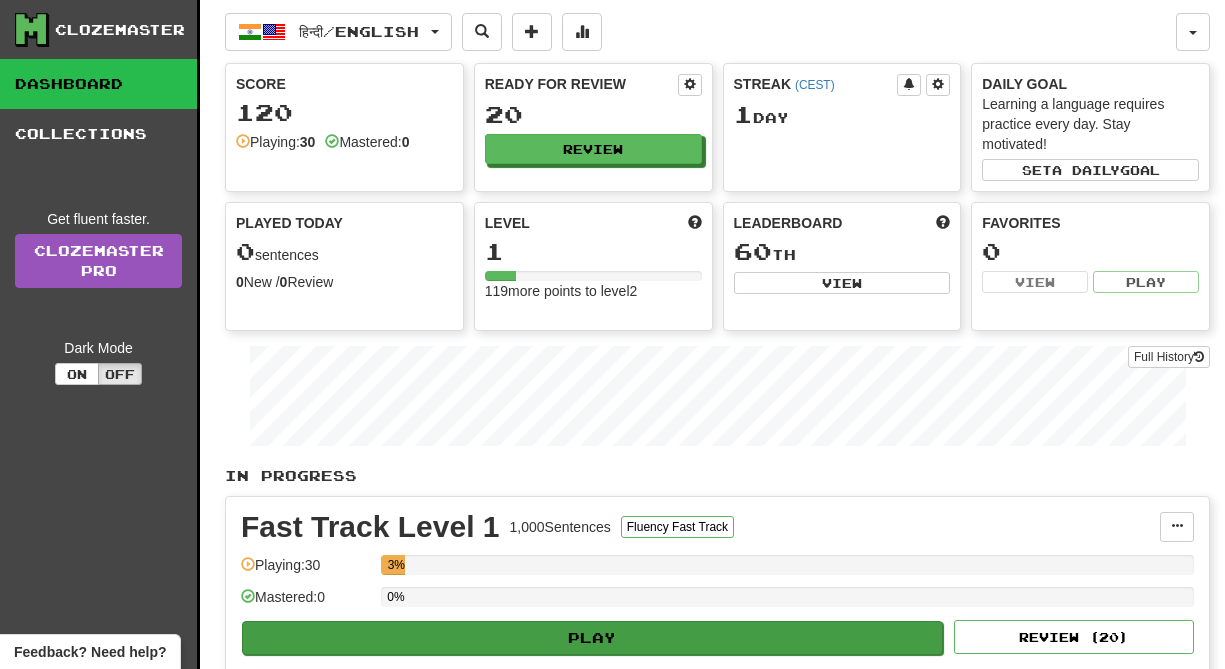 click on "Play" at bounding box center [592, 638] 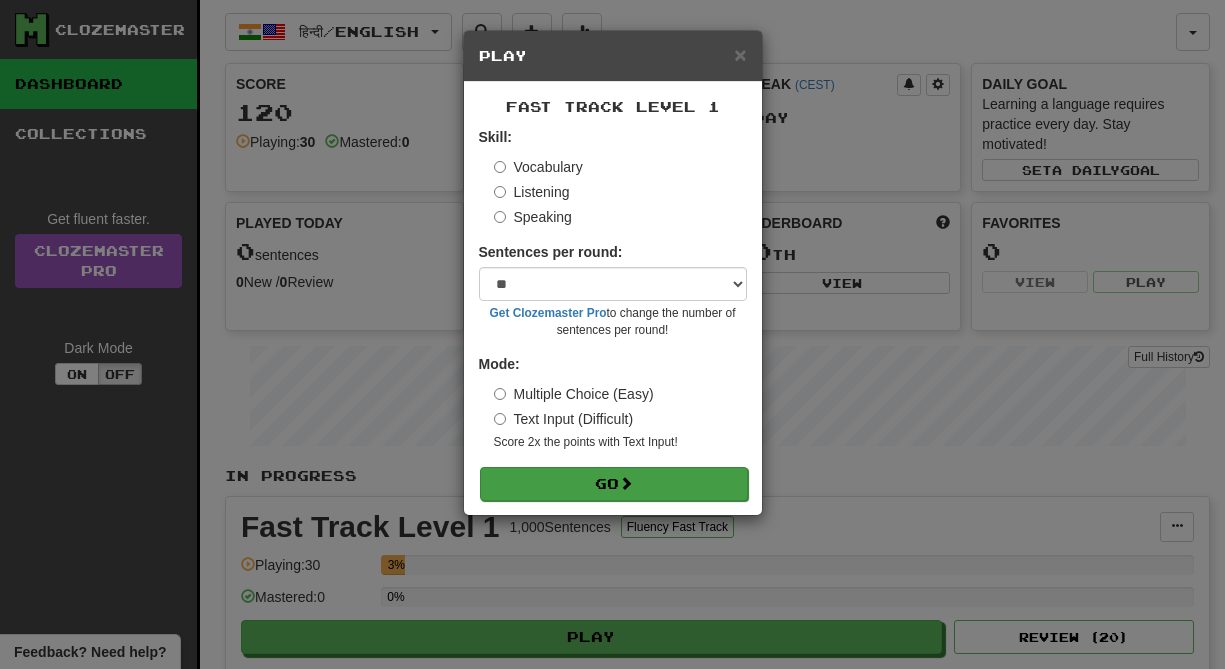 click on "Go" at bounding box center (614, 484) 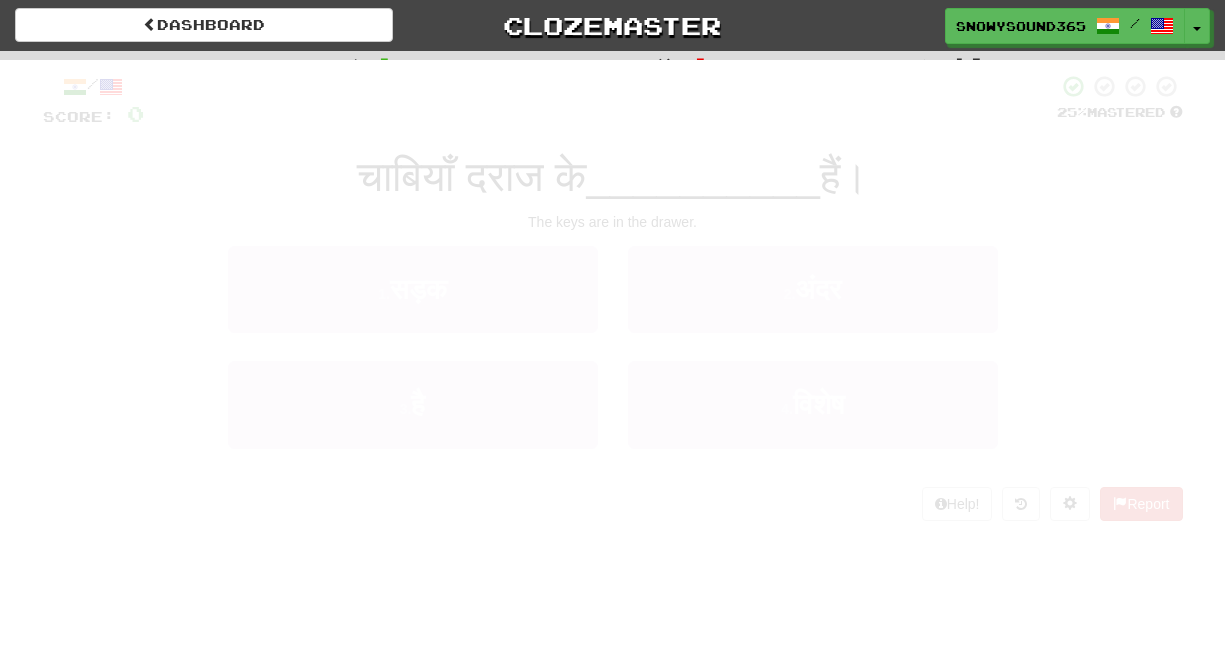scroll, scrollTop: 0, scrollLeft: 0, axis: both 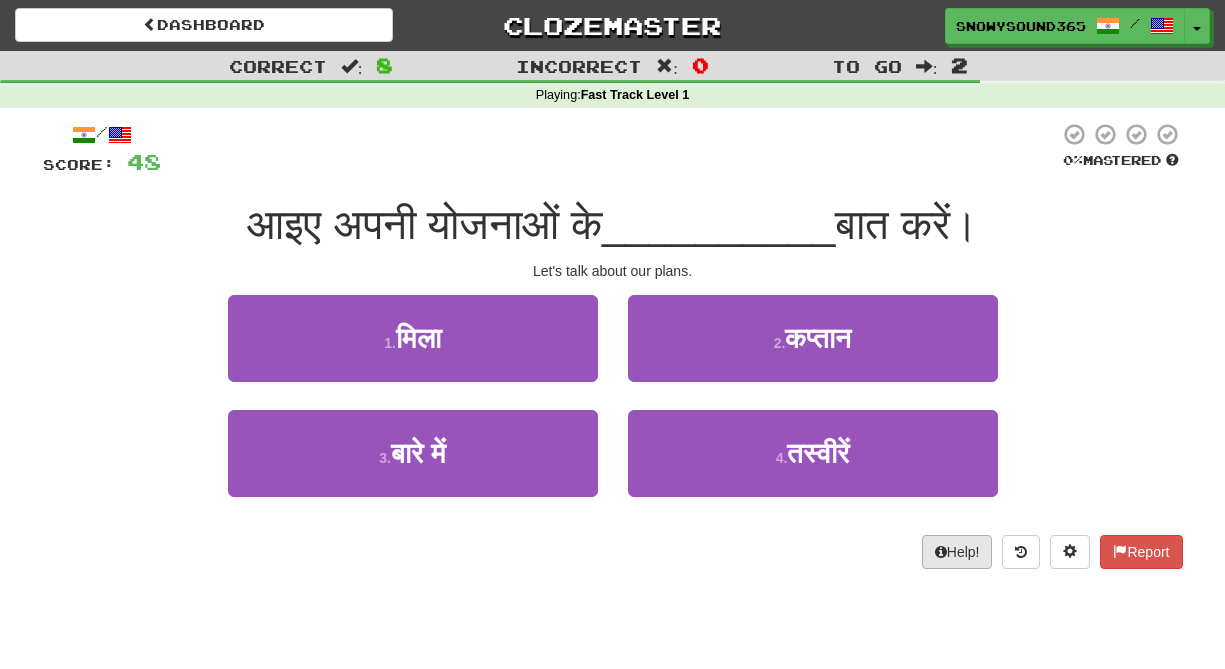 click on "Help!" at bounding box center (957, 552) 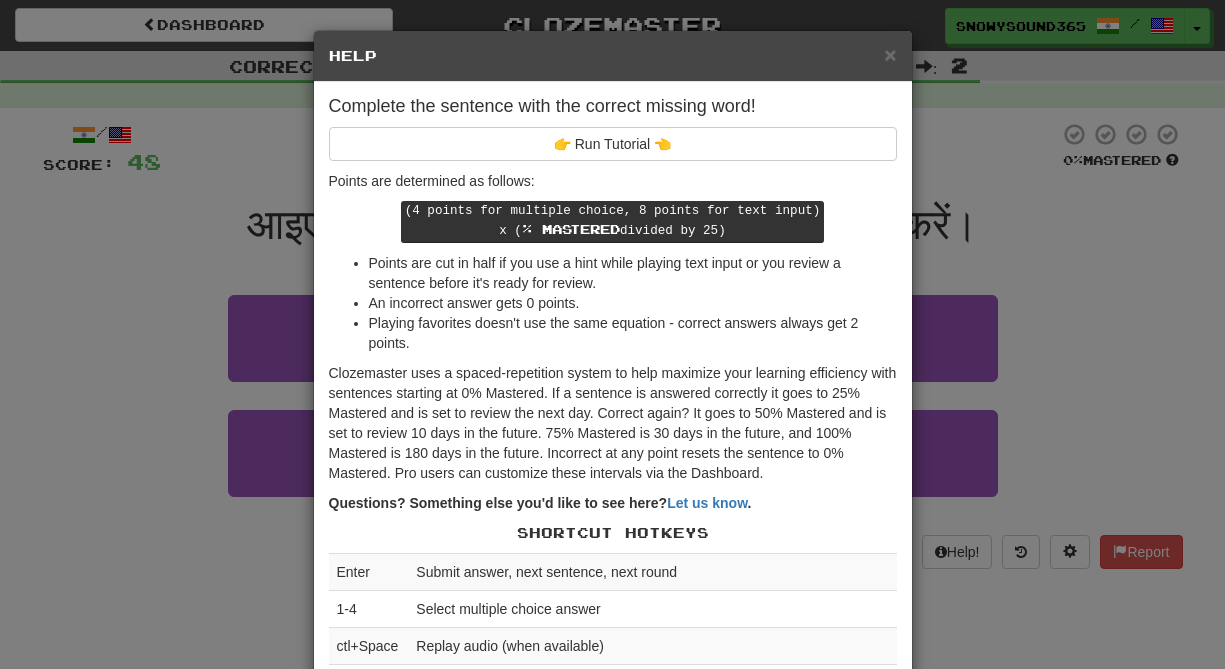 scroll, scrollTop: 0, scrollLeft: 0, axis: both 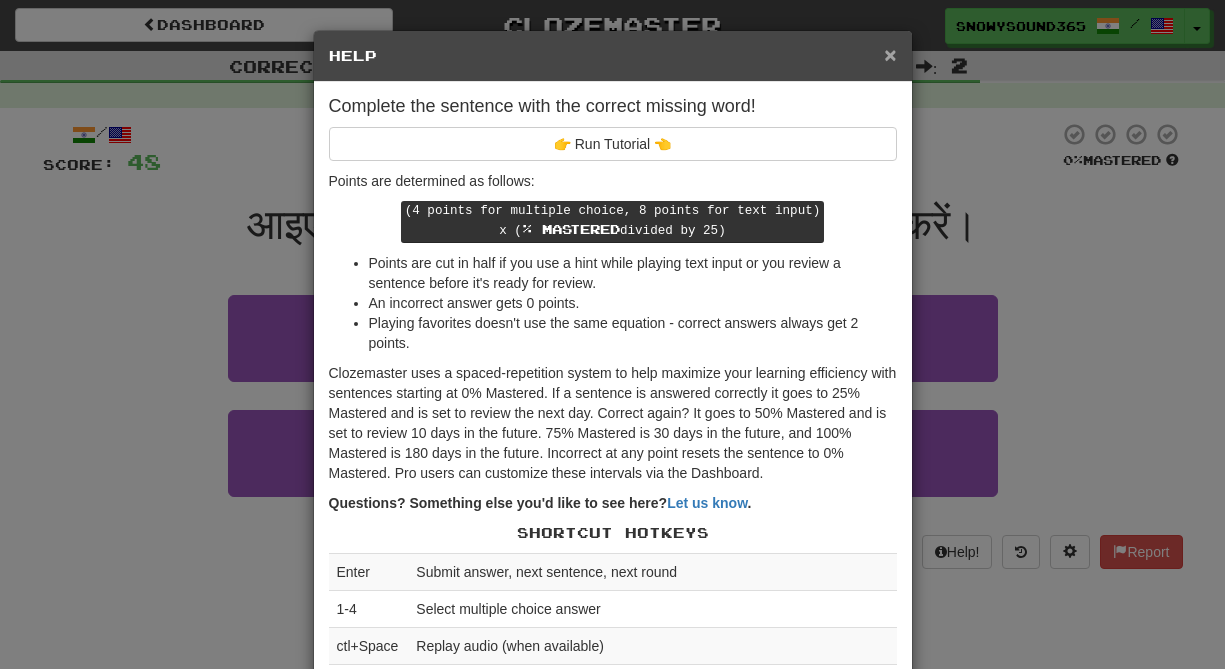 click on "×" at bounding box center [890, 54] 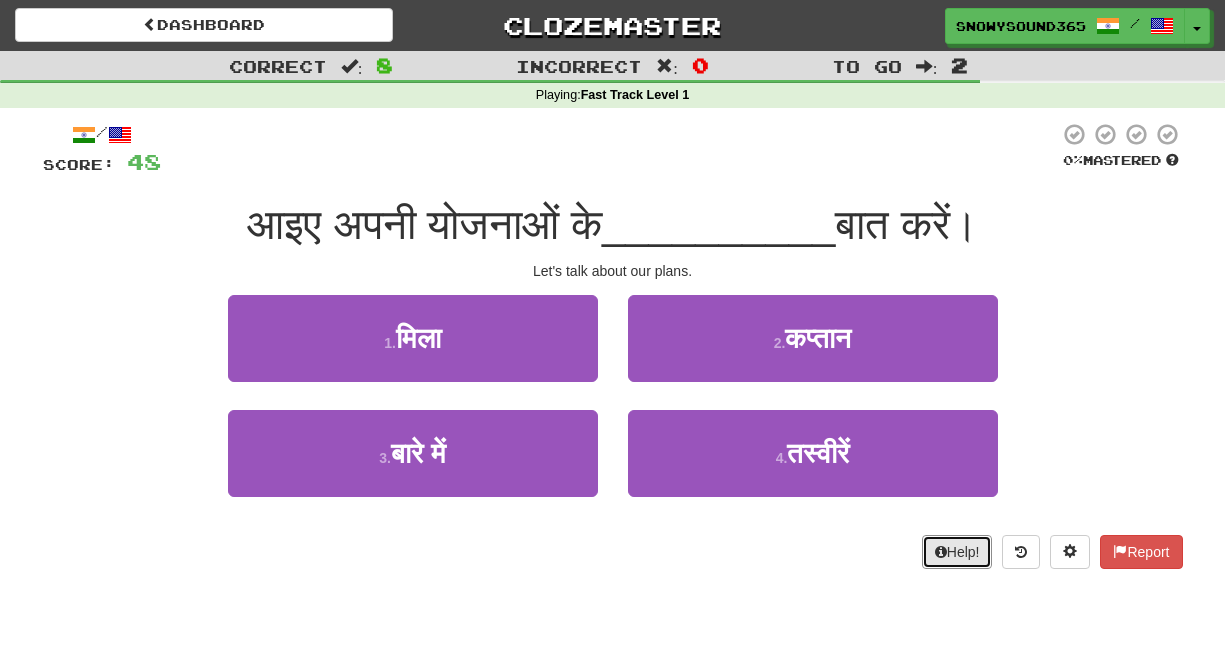 type 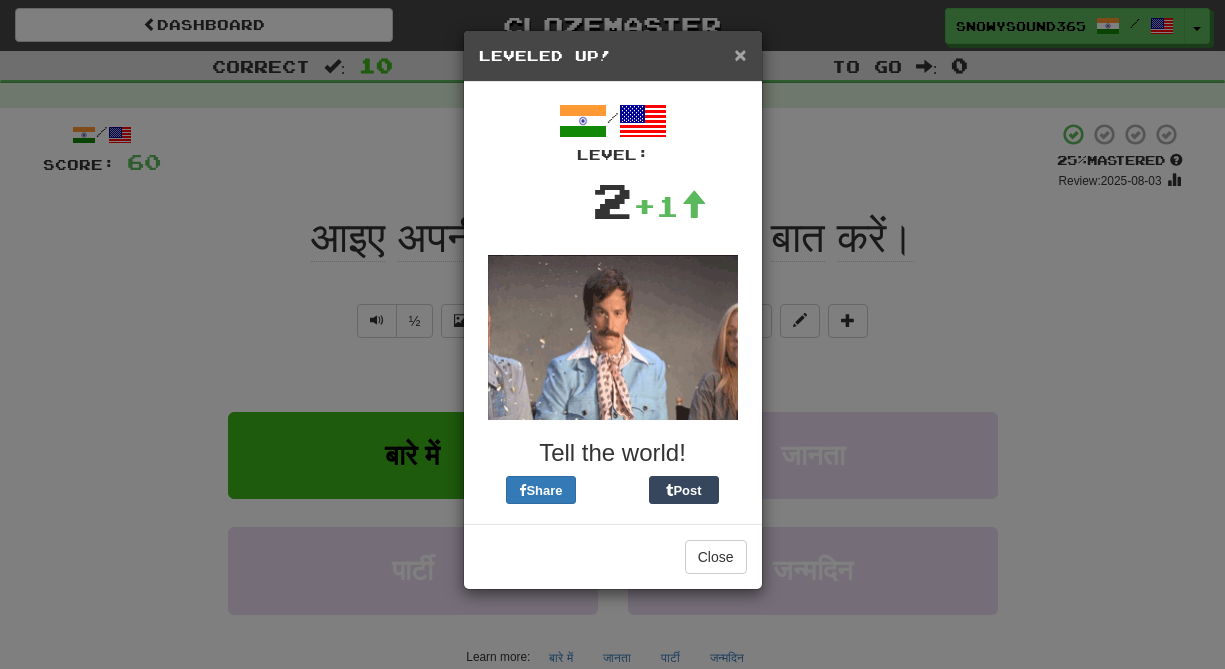 click on "×" at bounding box center (740, 54) 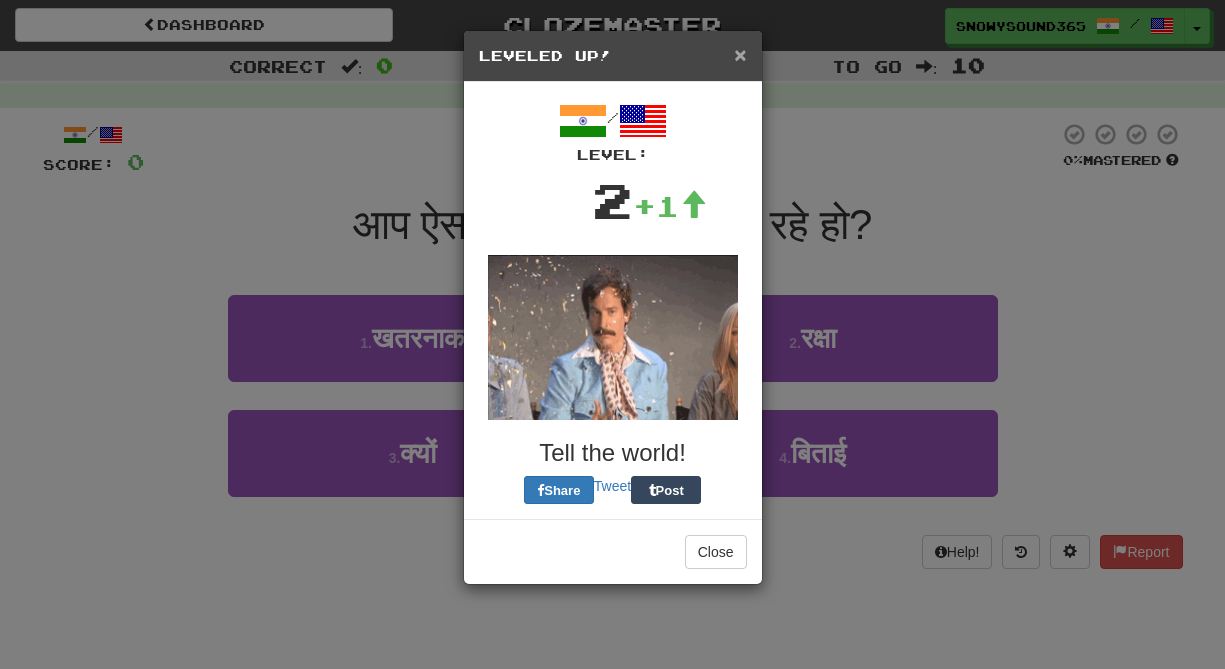 click on "×" at bounding box center [740, 54] 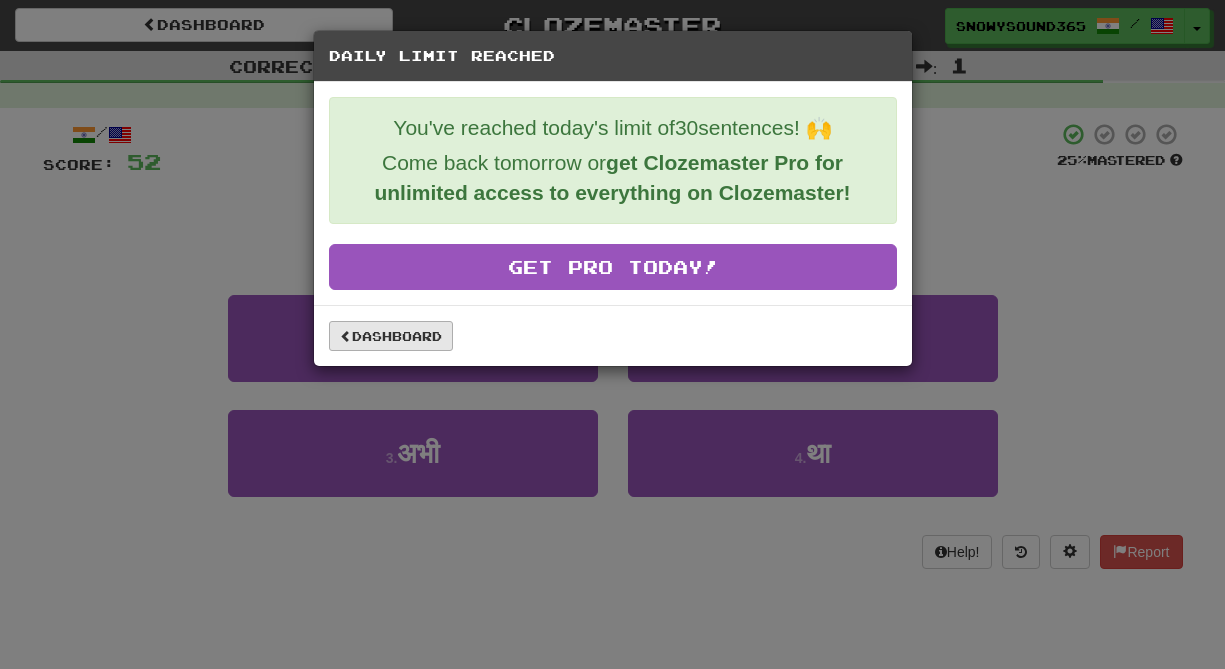 click on "Dashboard" at bounding box center [391, 336] 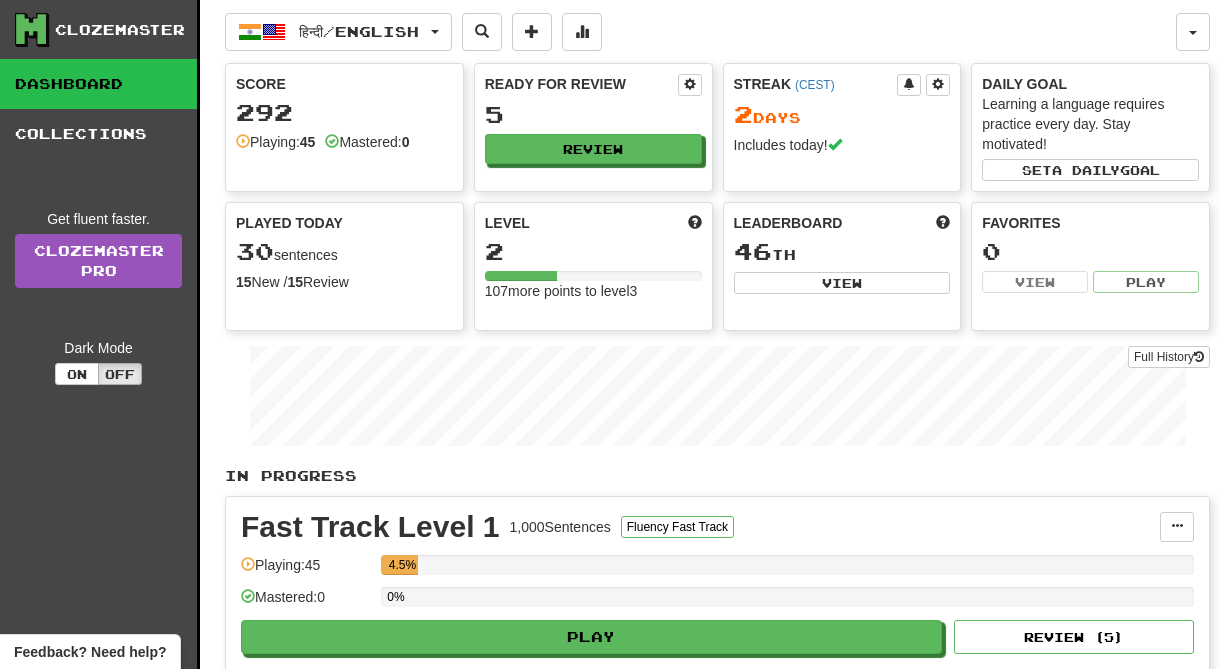 scroll, scrollTop: 0, scrollLeft: 0, axis: both 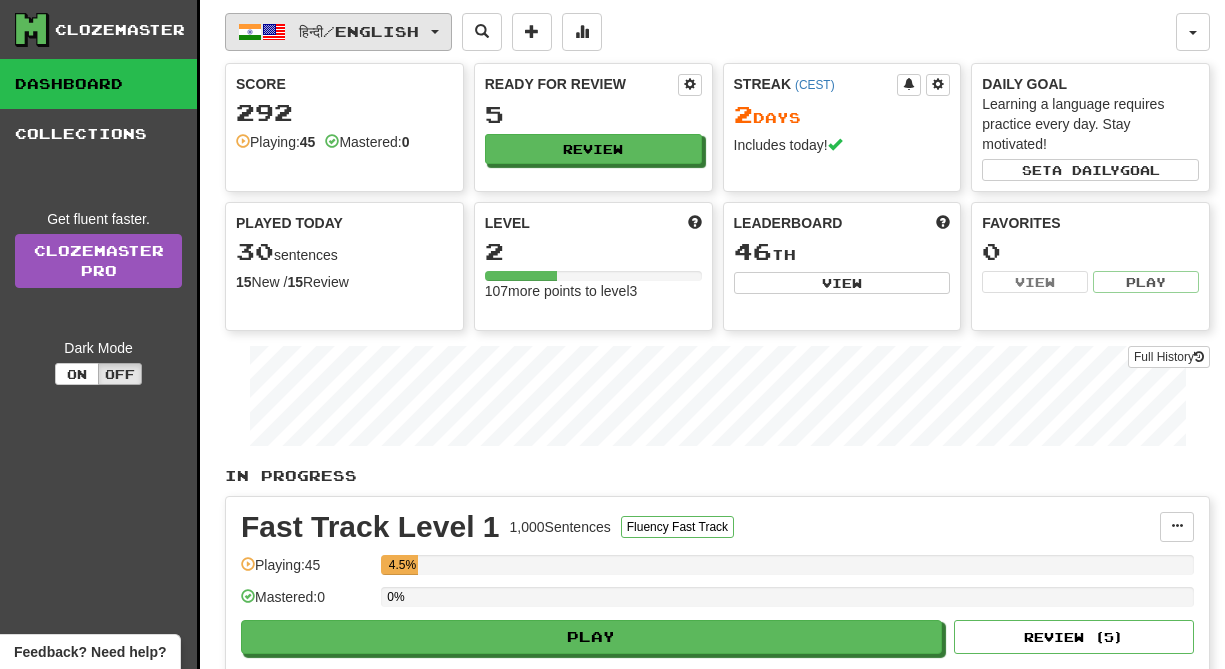 click on "हिन्दी  /  English" at bounding box center [338, 32] 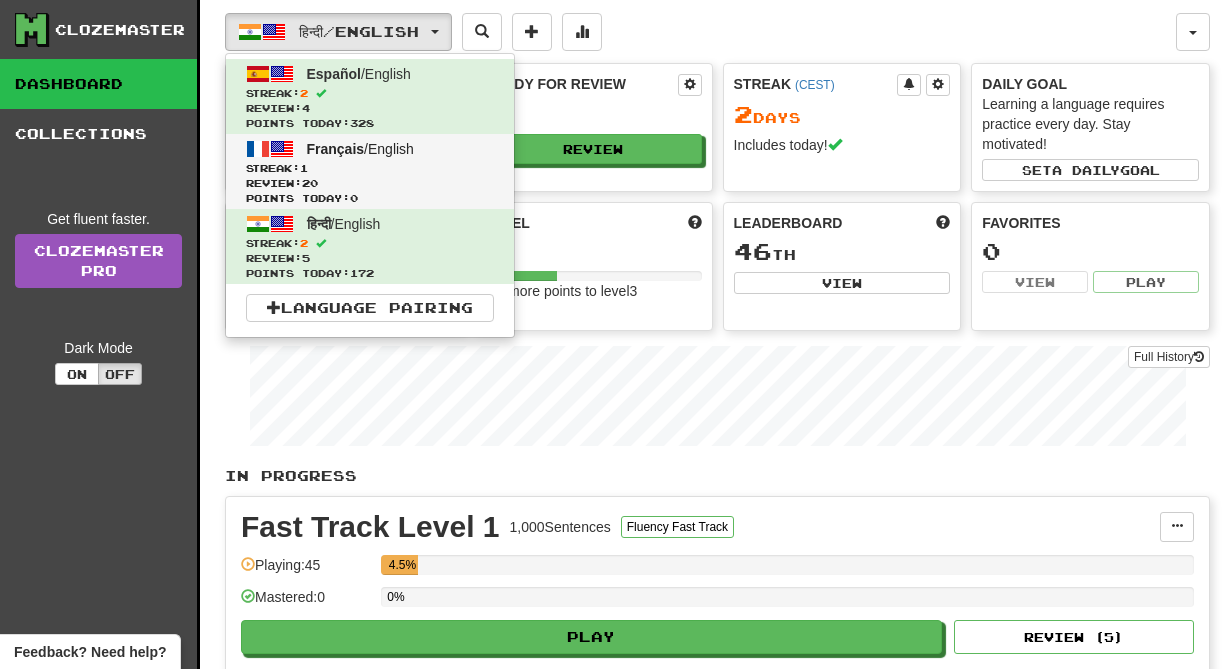 click on "Français  /  English Streak:  1   Review:  20 Points today:  0" at bounding box center [370, 171] 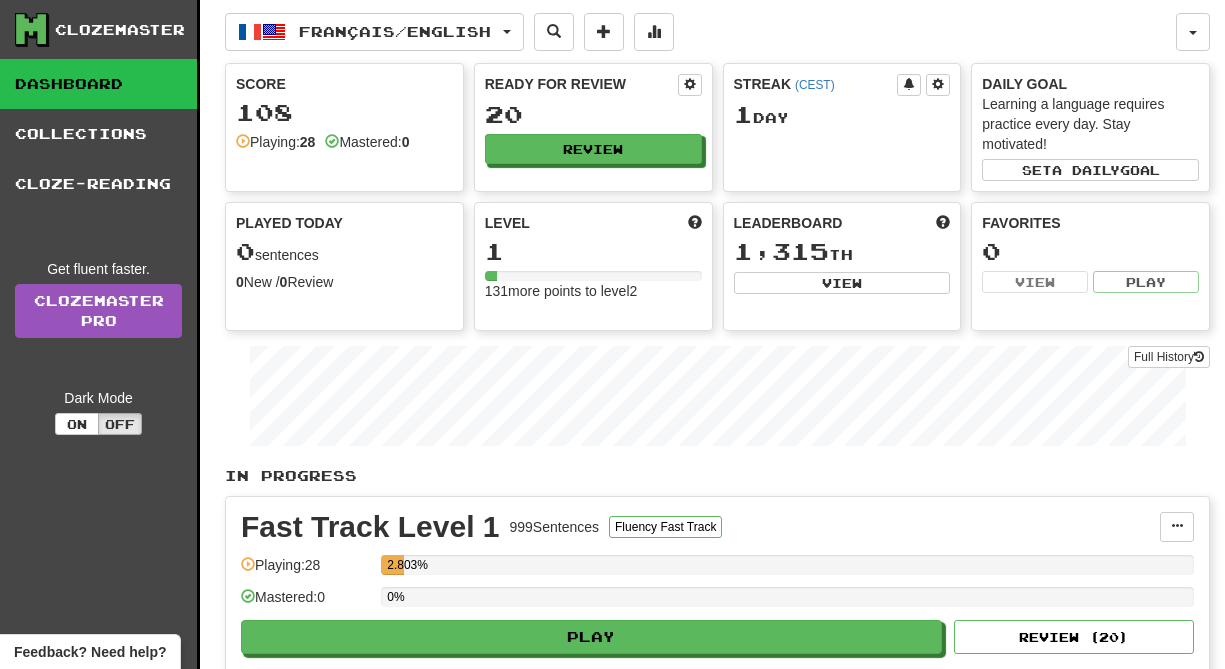 scroll, scrollTop: 0, scrollLeft: 0, axis: both 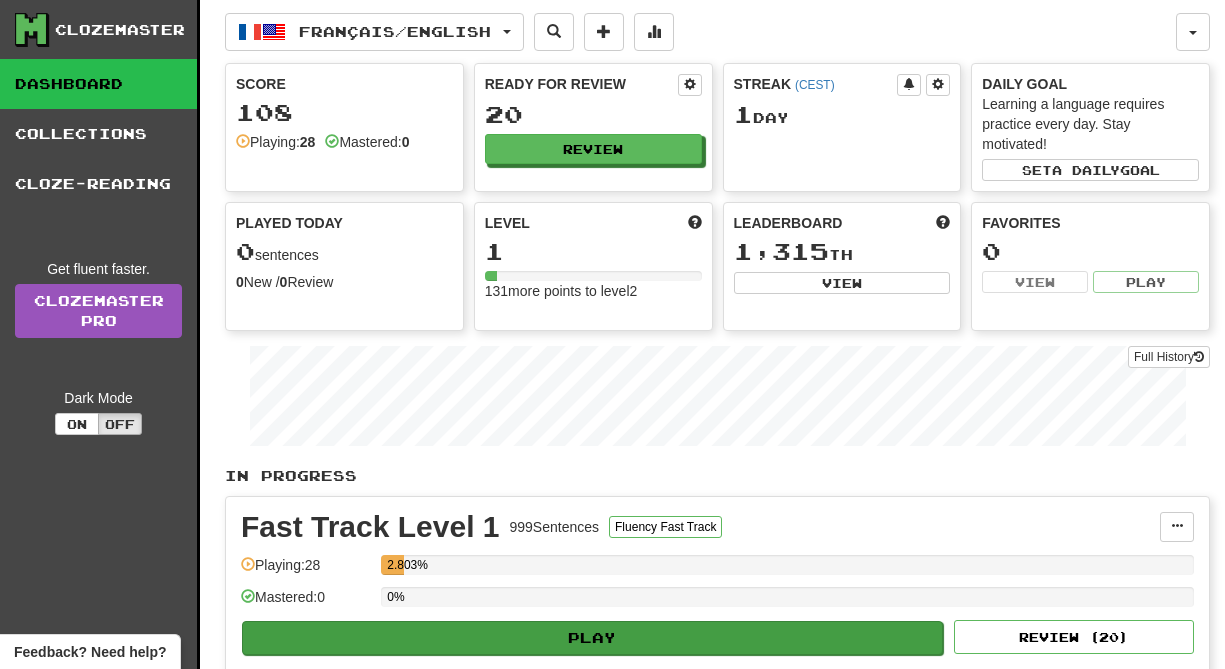 click on "Play" at bounding box center (592, 638) 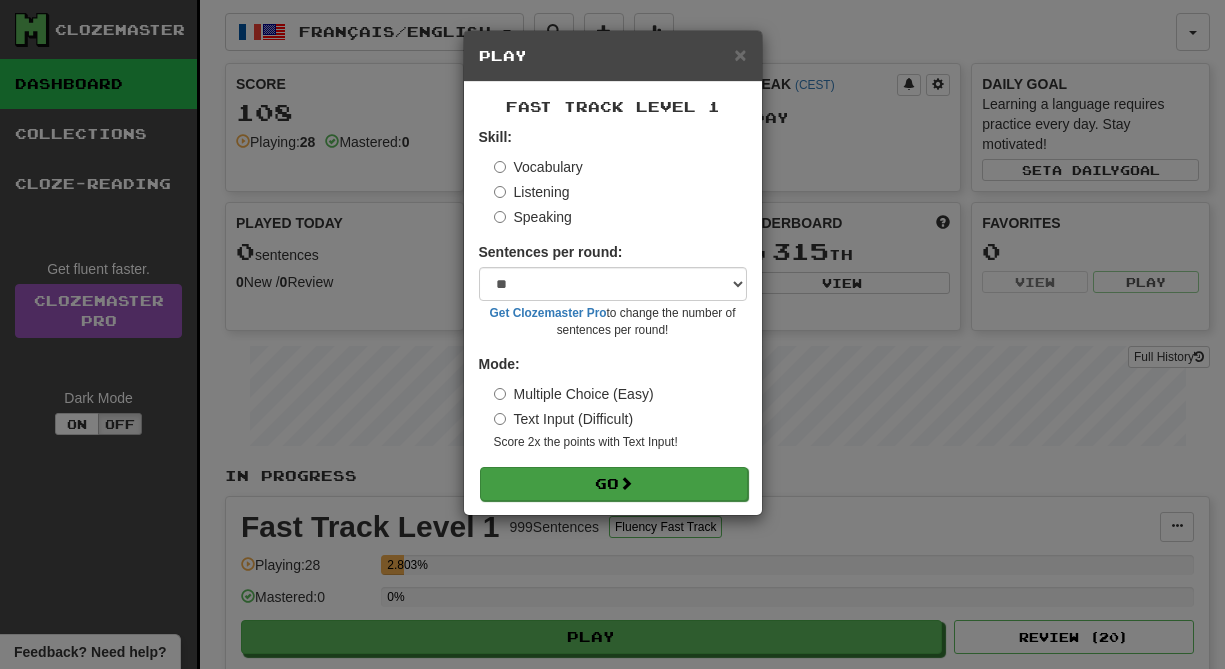 click on "Go" at bounding box center (614, 484) 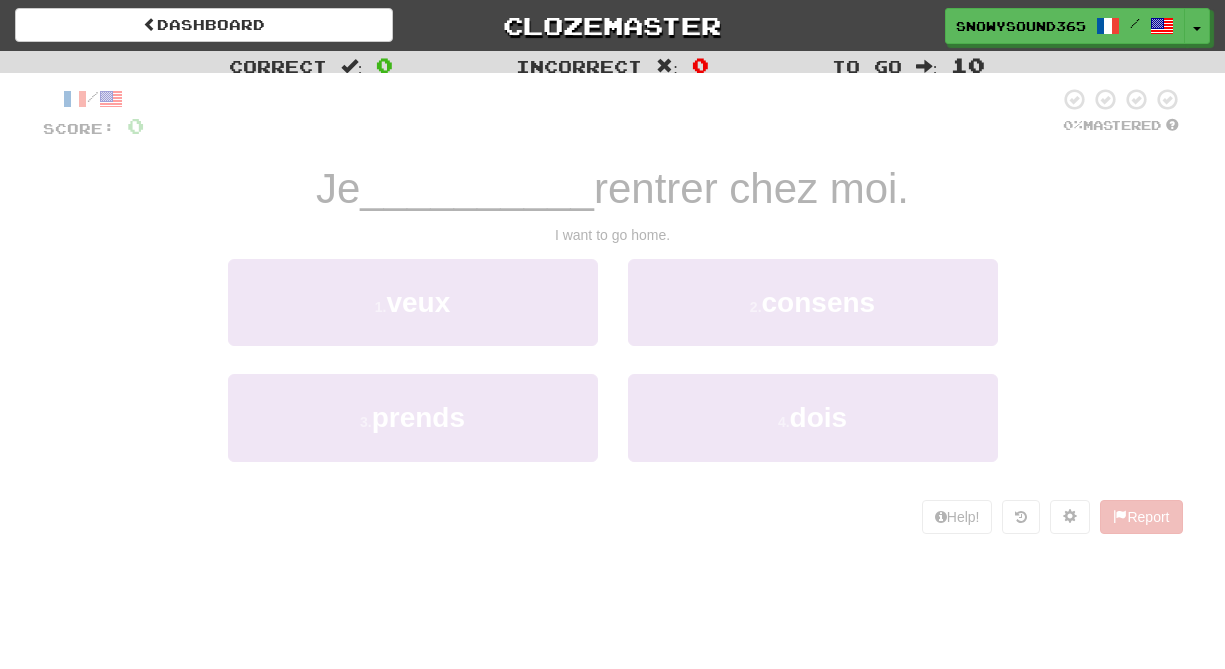 scroll, scrollTop: 0, scrollLeft: 0, axis: both 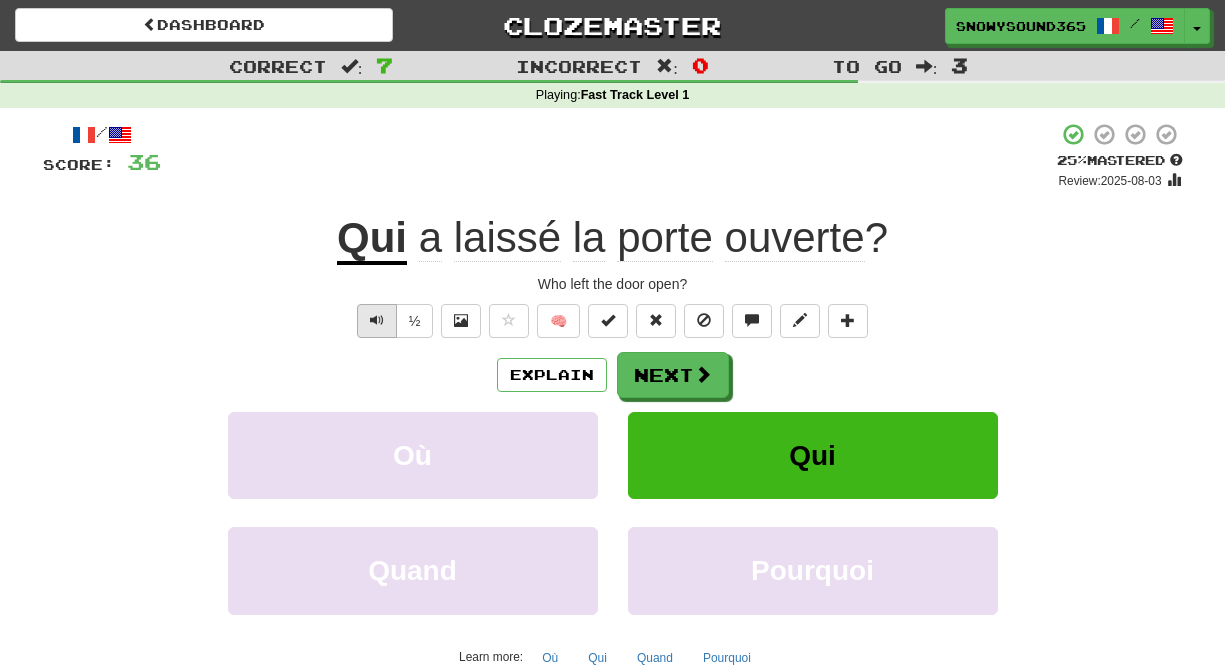 click at bounding box center (377, 320) 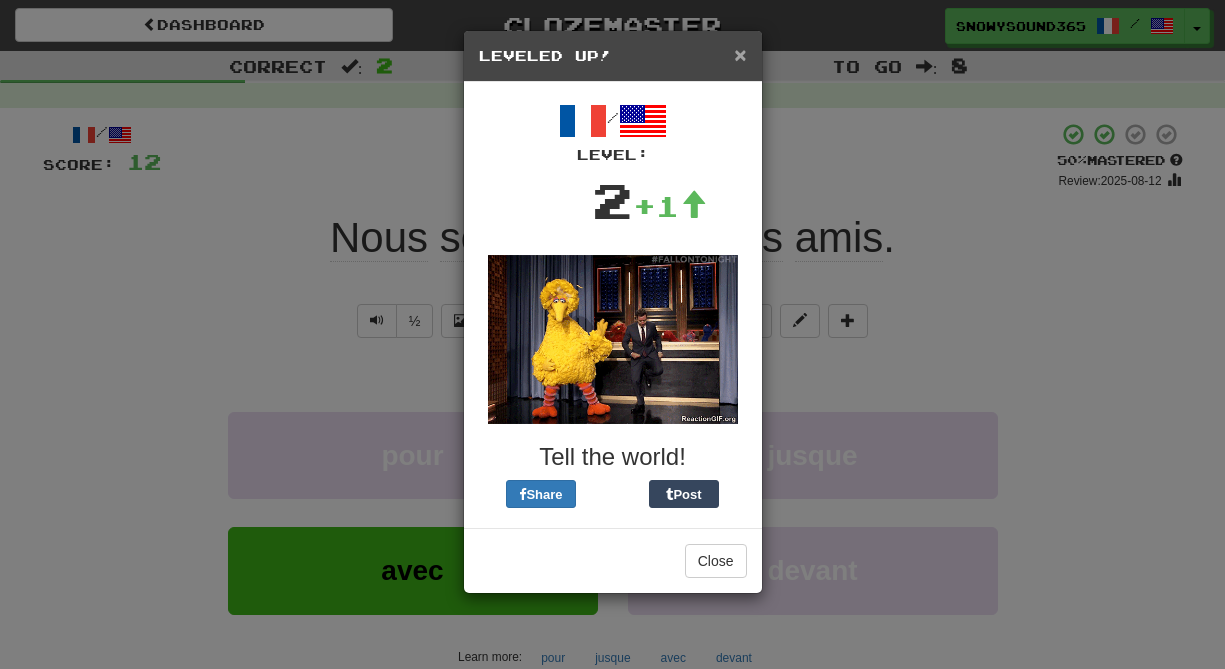 click on "×" at bounding box center (740, 54) 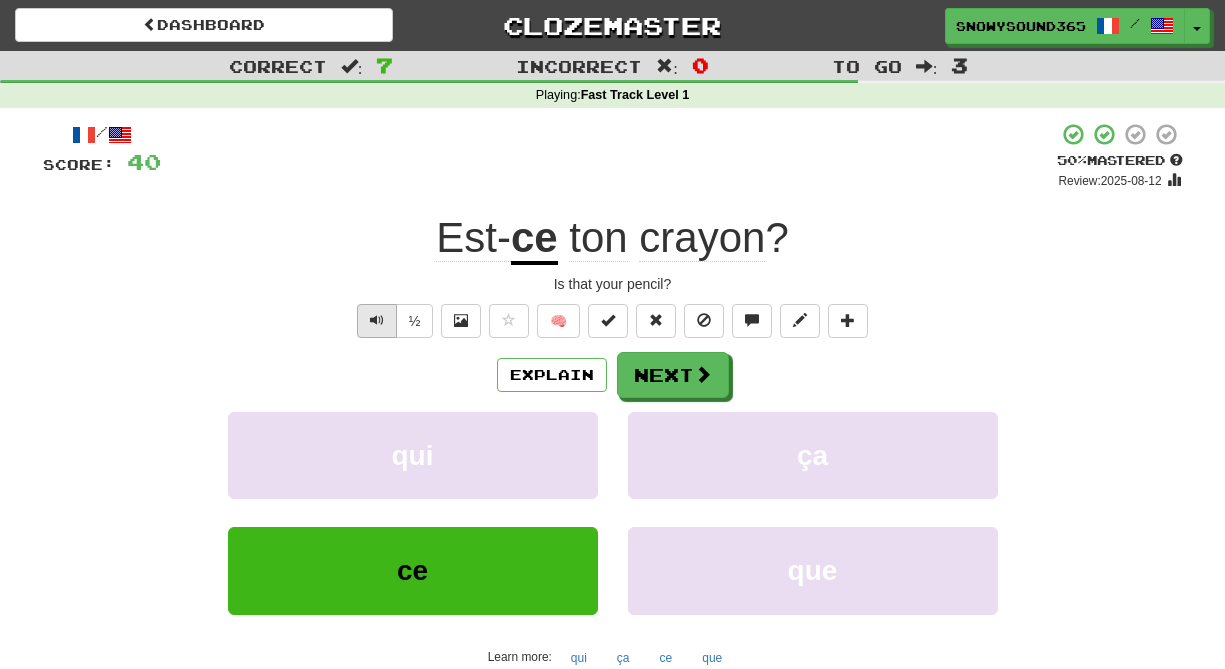 click at bounding box center [377, 320] 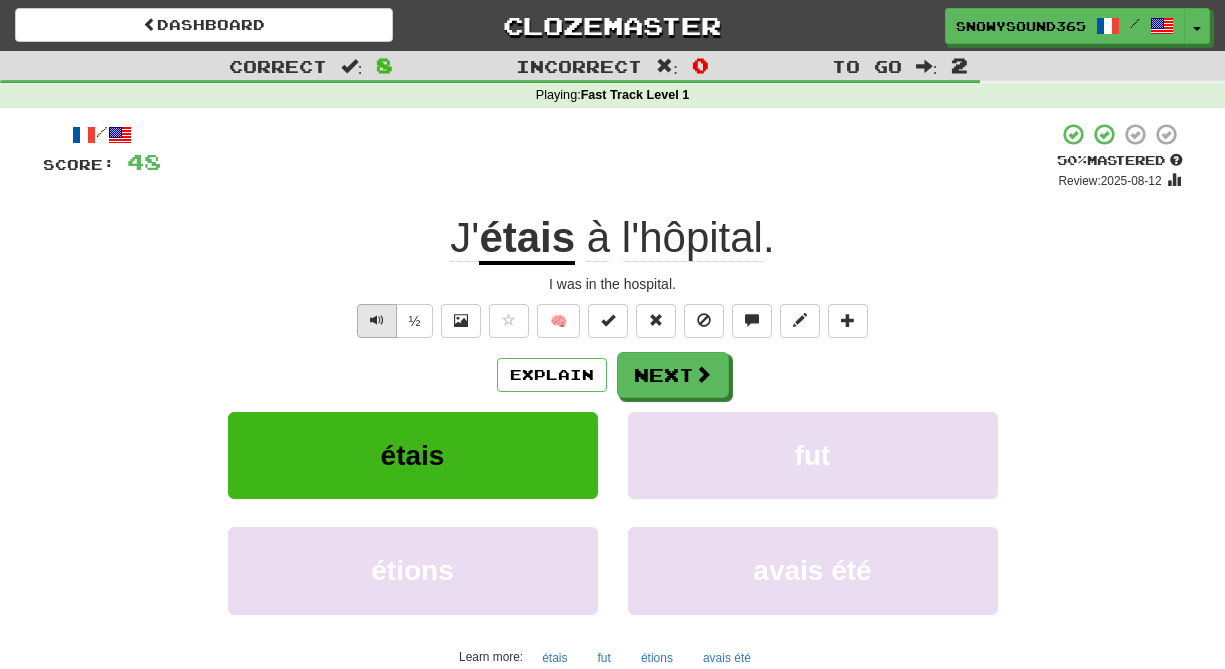 click at bounding box center [377, 320] 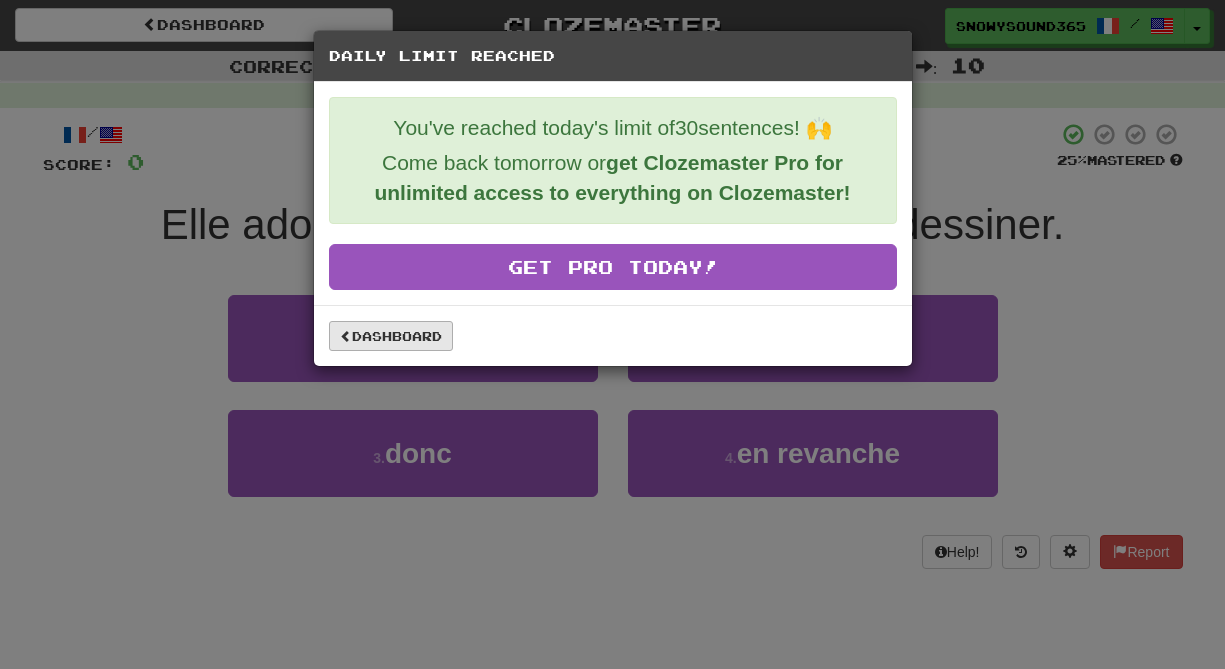 click on "Dashboard" at bounding box center (391, 336) 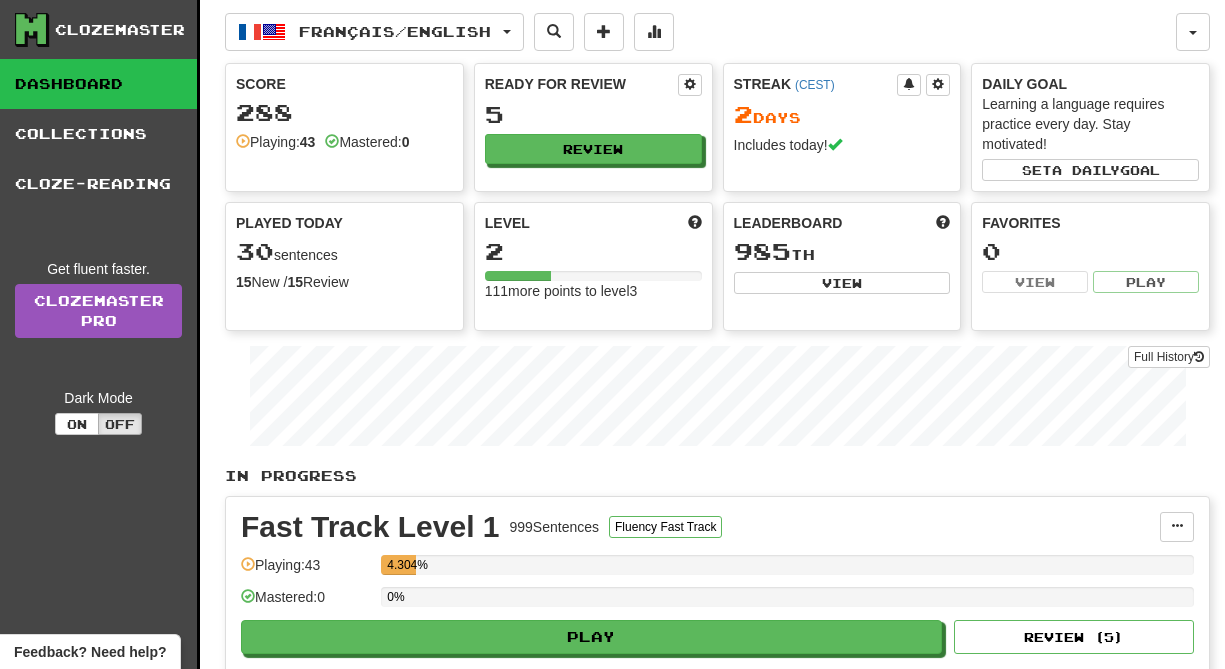 scroll, scrollTop: 0, scrollLeft: 0, axis: both 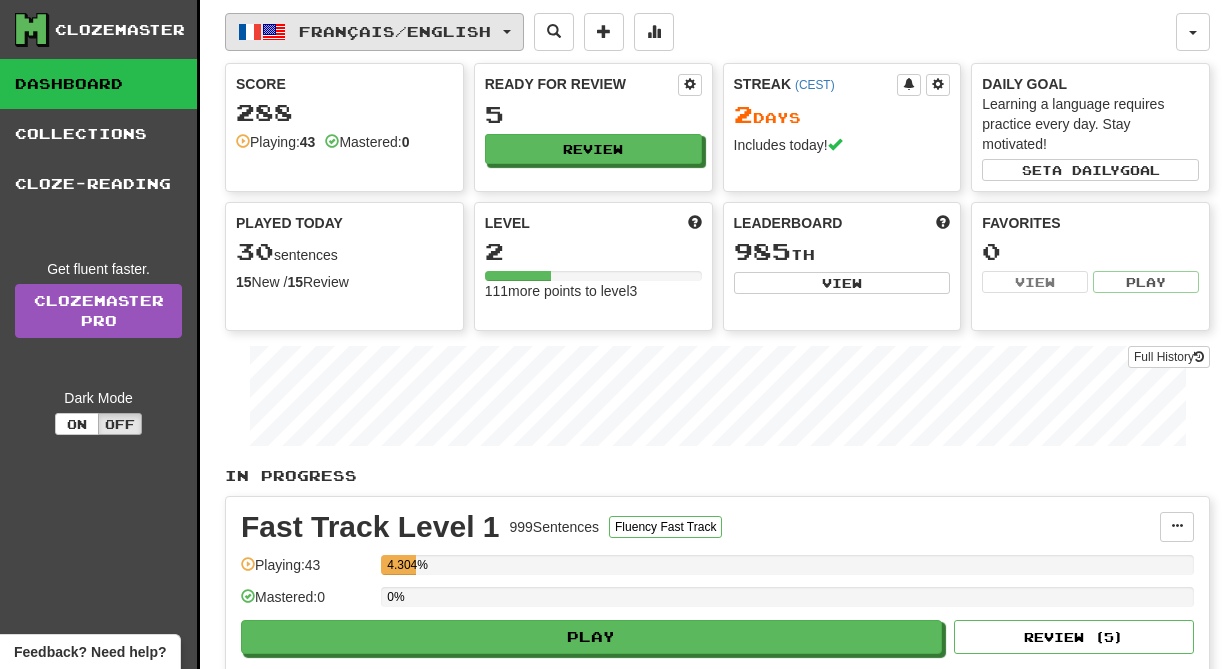 click at bounding box center (507, 32) 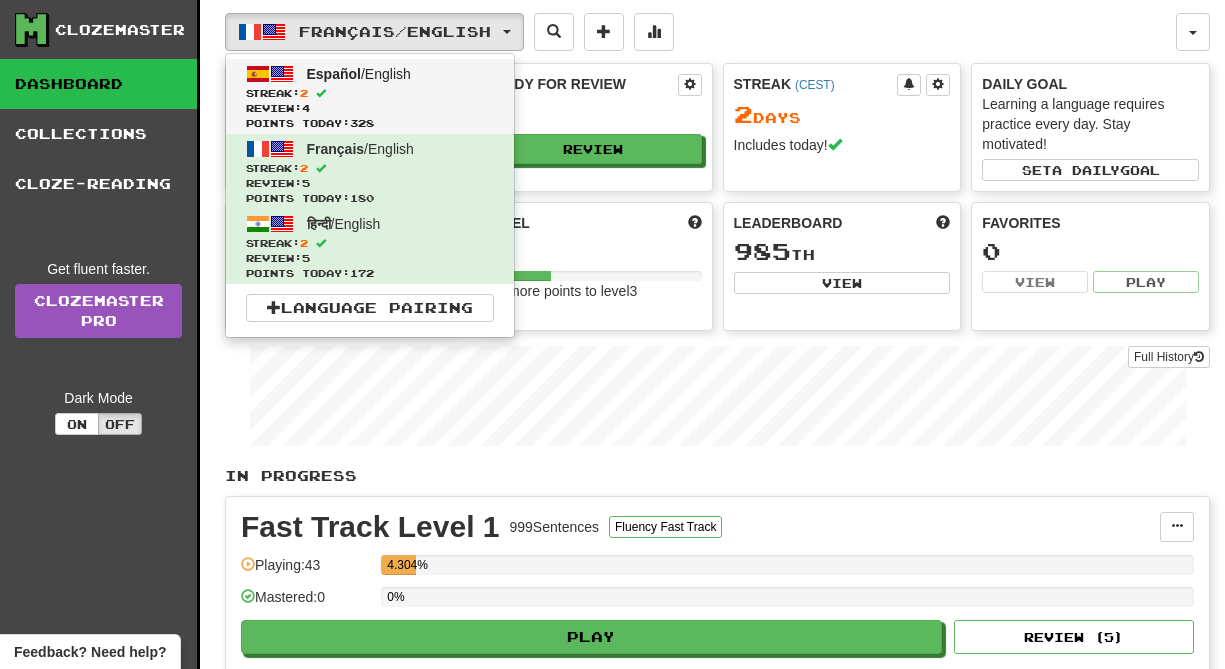 click on "Español  /  English Streak:  2   Review:  4 Points today:  328" at bounding box center [370, 96] 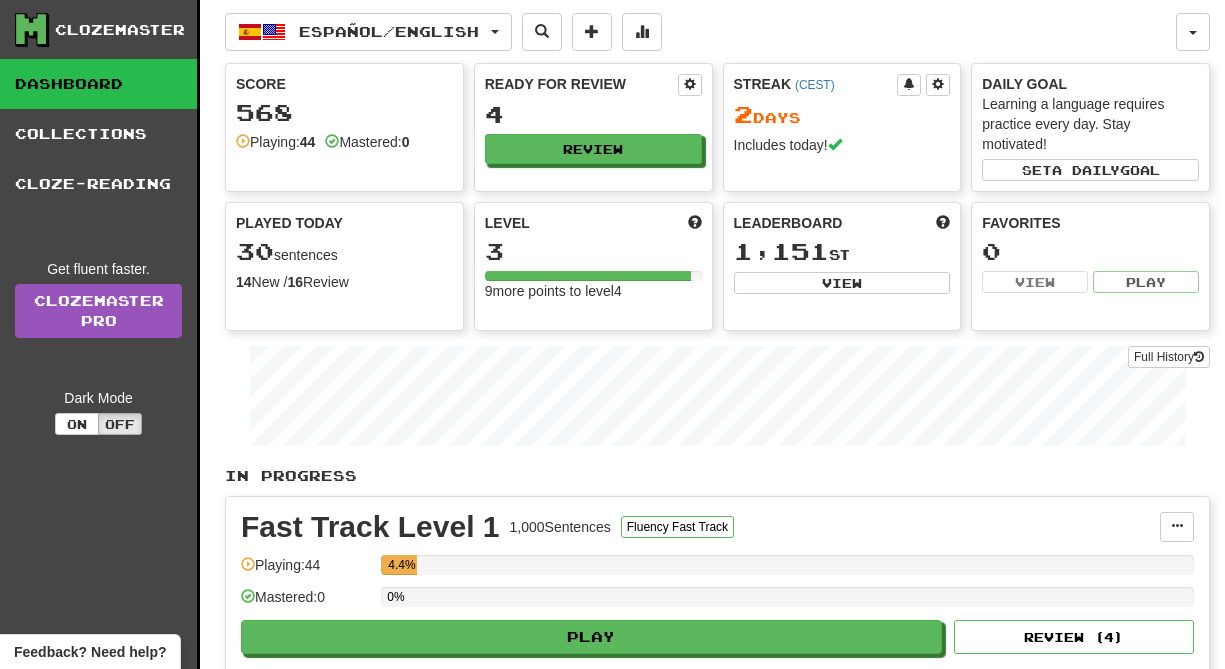 scroll, scrollTop: 0, scrollLeft: 0, axis: both 